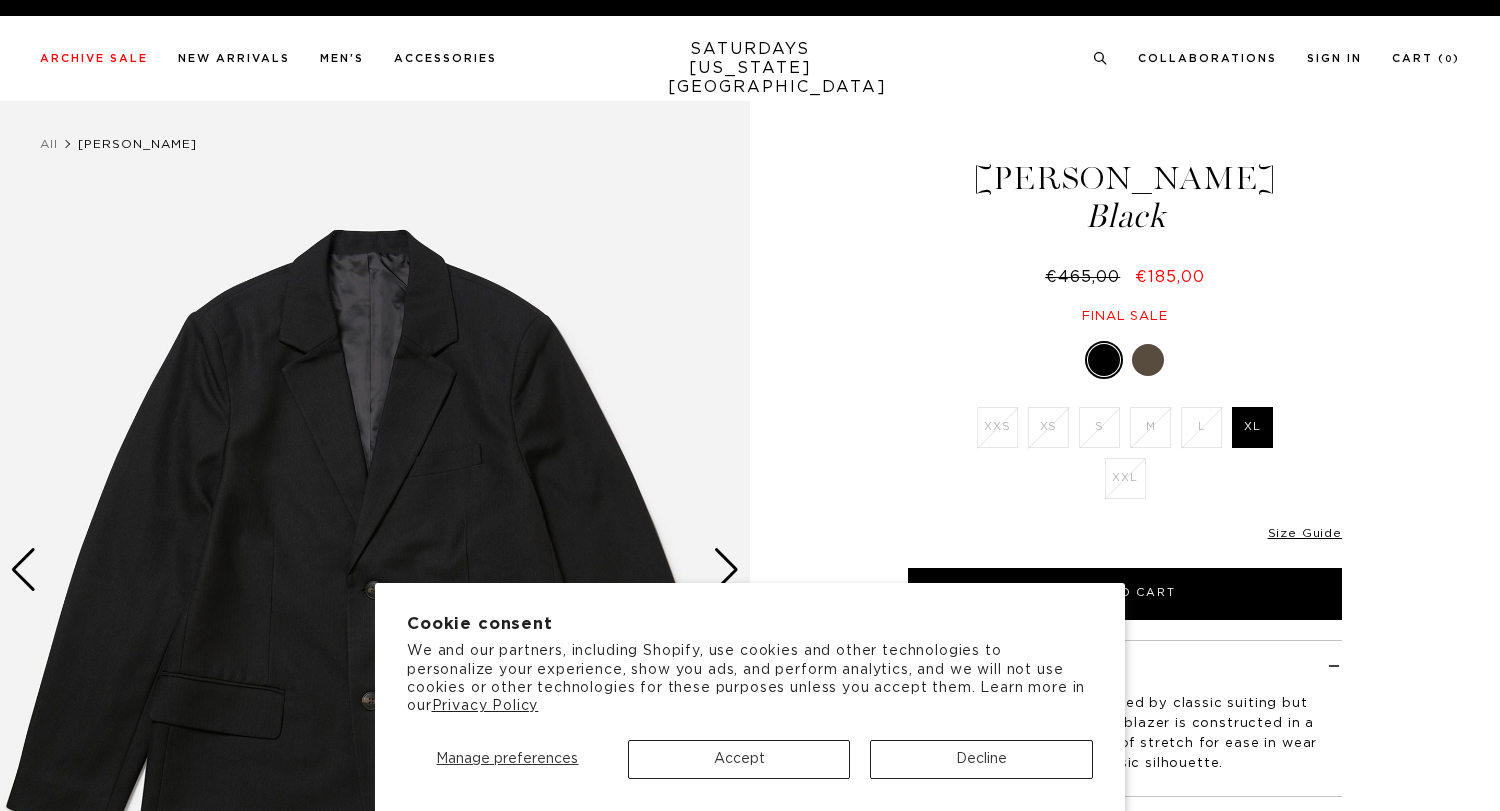 scroll, scrollTop: 0, scrollLeft: 0, axis: both 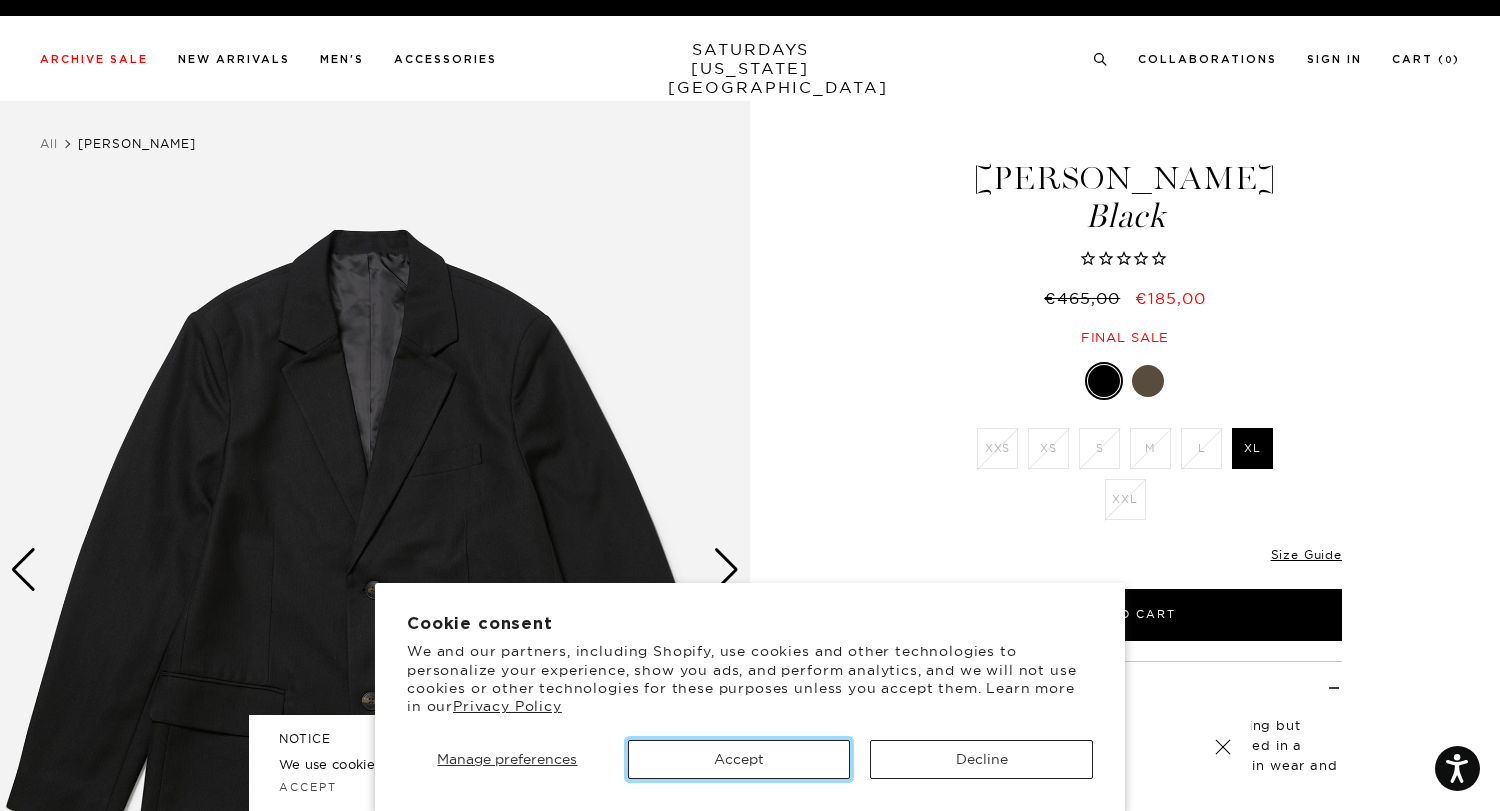 click on "Accept" at bounding box center (739, 759) 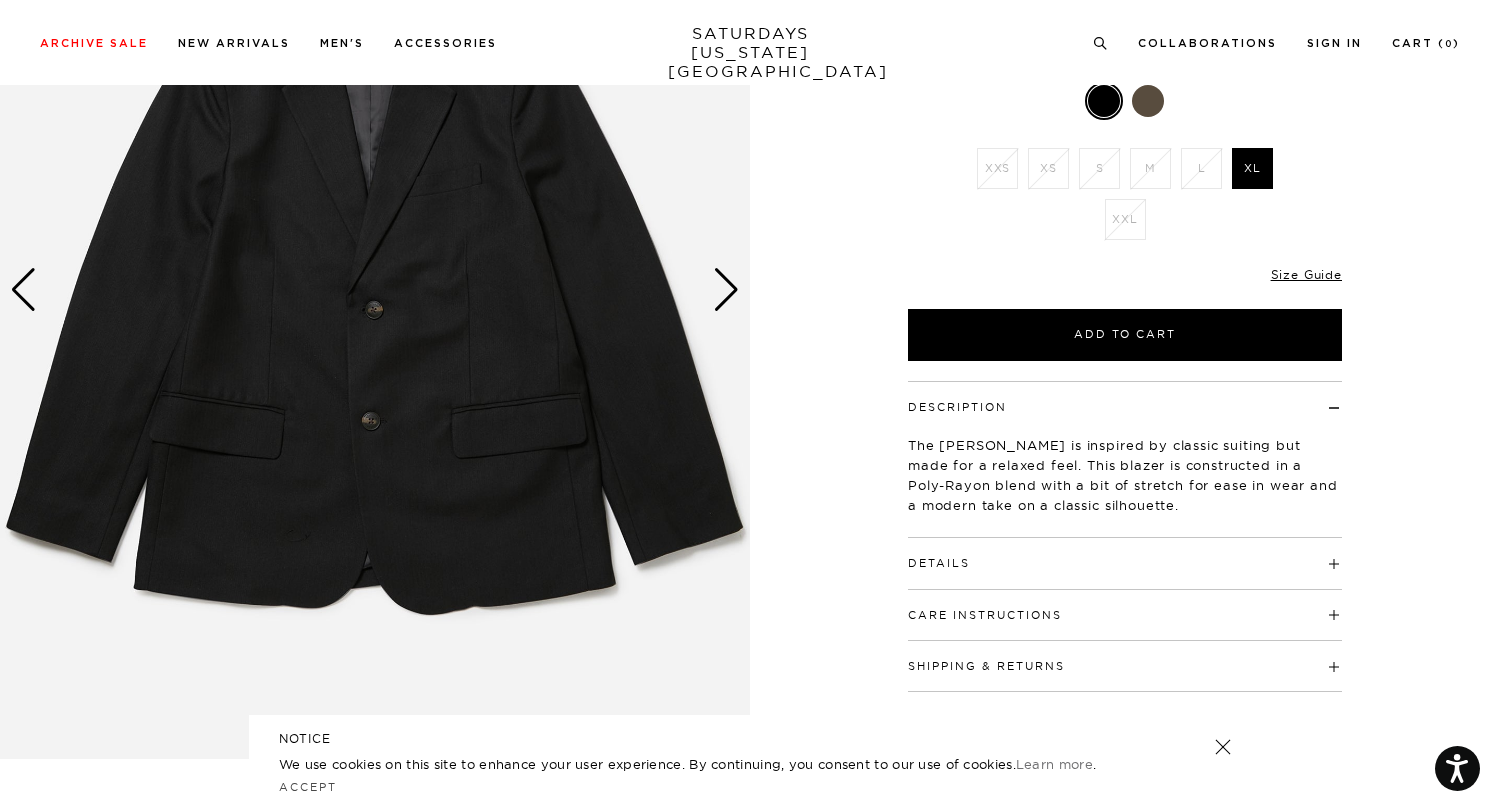 scroll, scrollTop: 91, scrollLeft: 0, axis: vertical 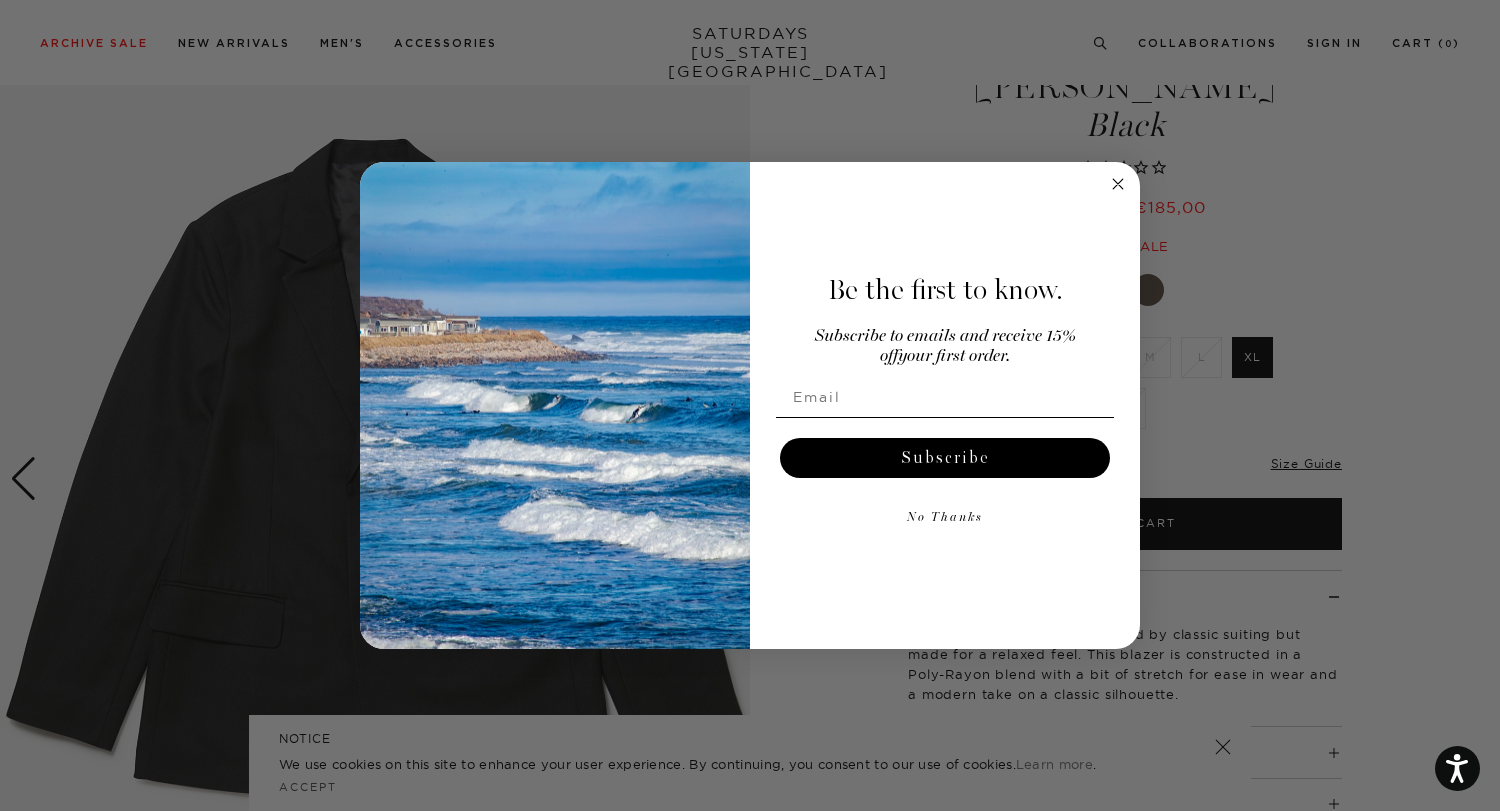 click 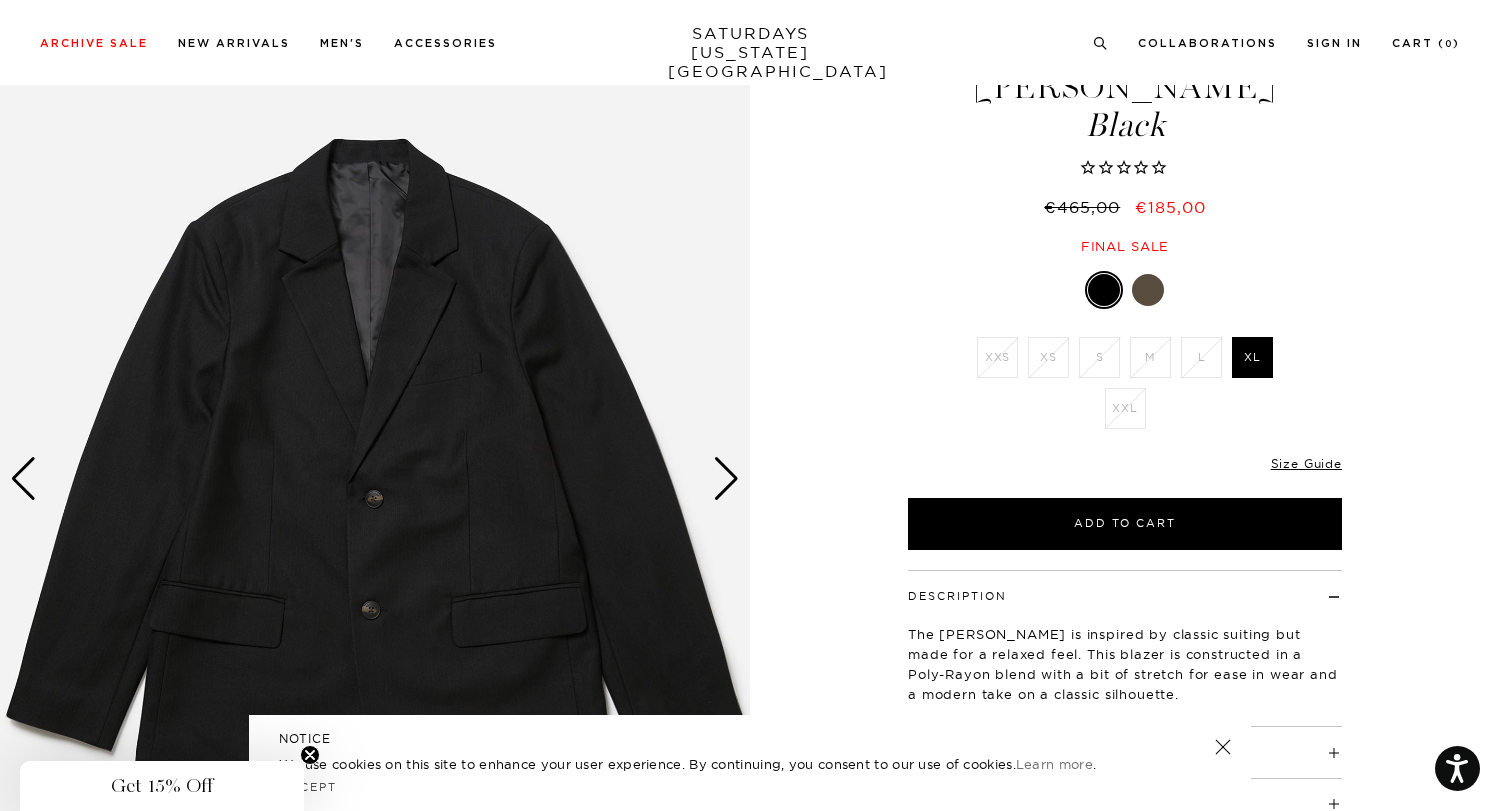 click at bounding box center [1223, 747] 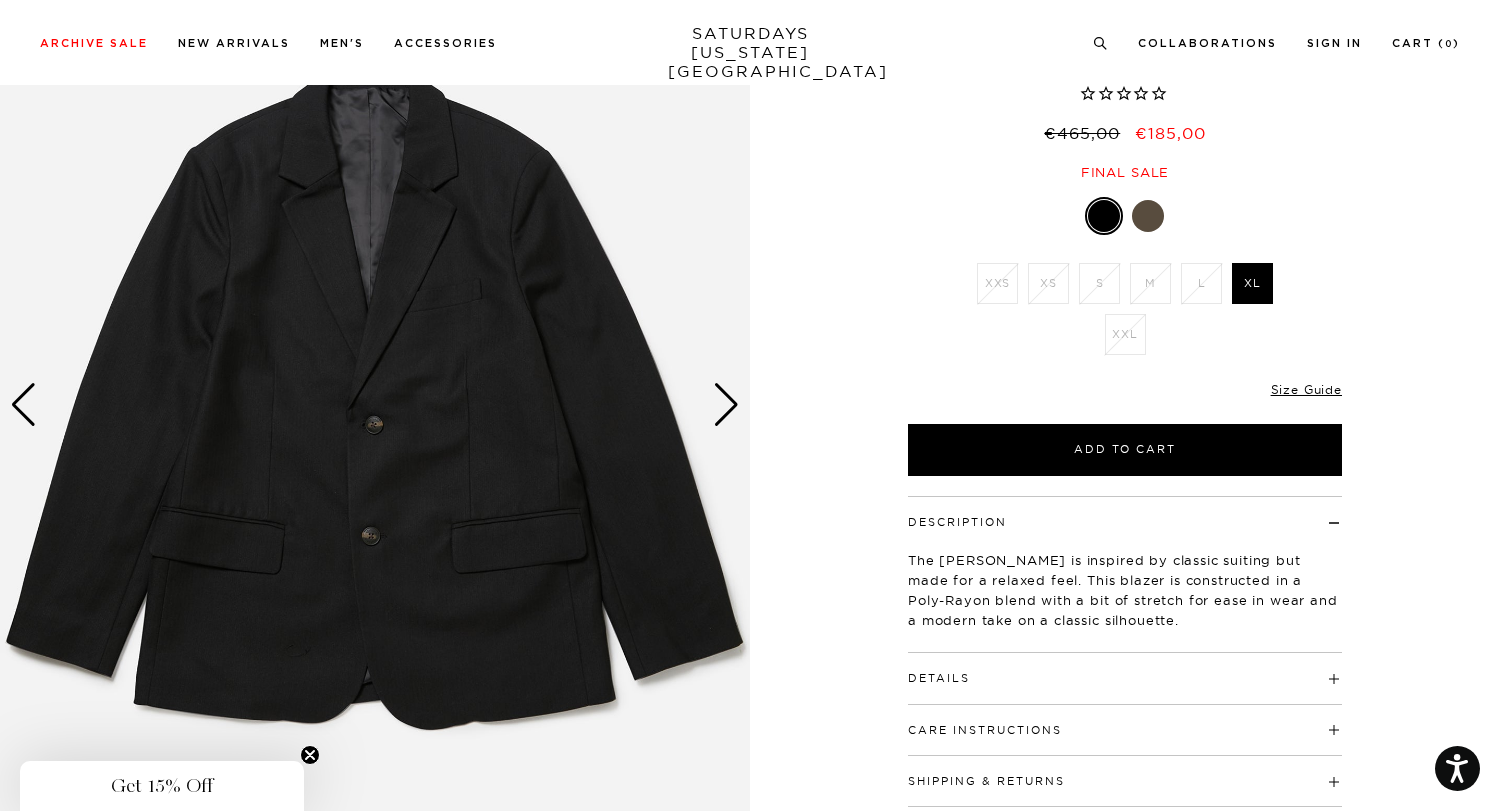 scroll, scrollTop: 220, scrollLeft: 0, axis: vertical 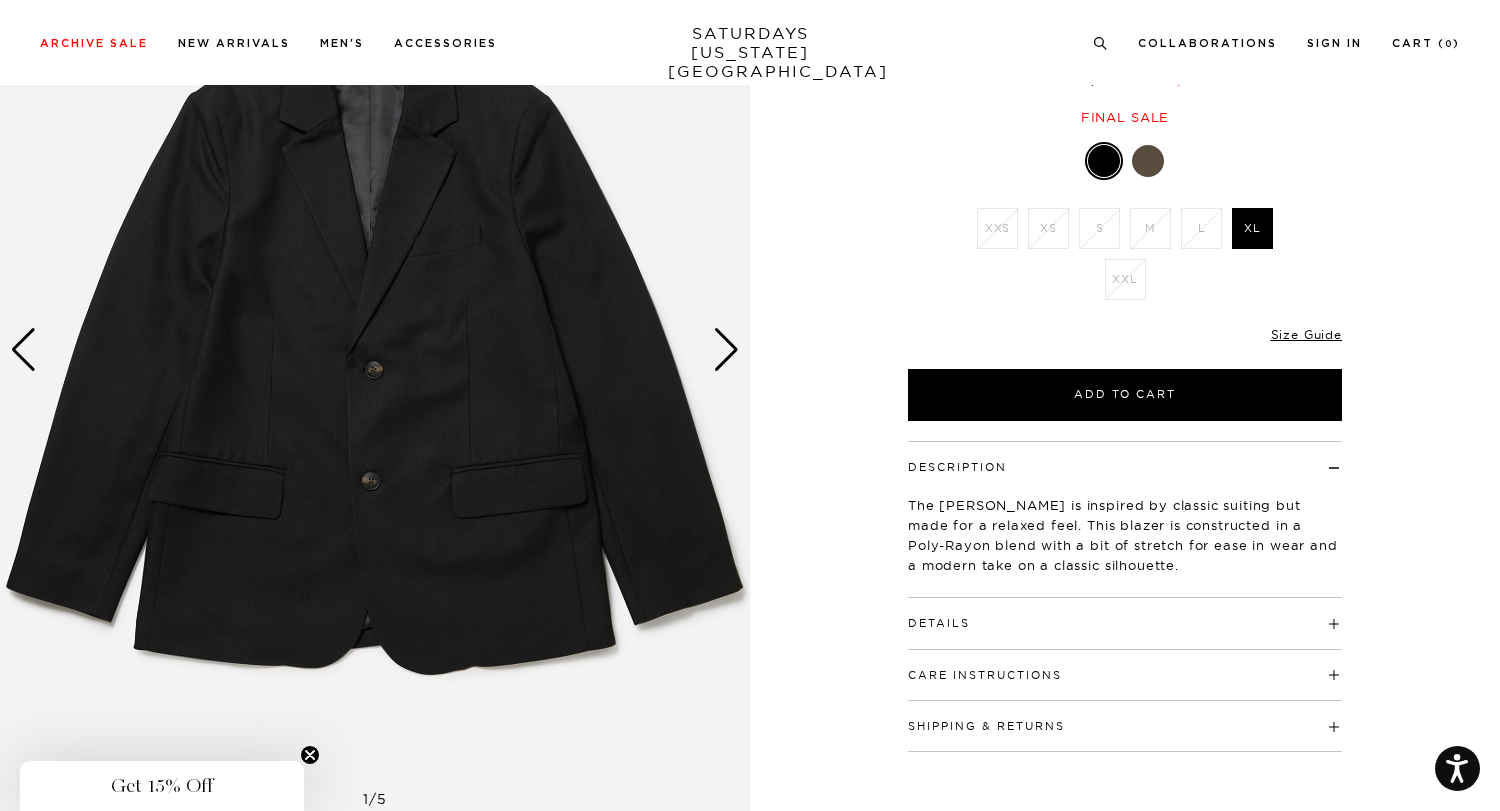 click at bounding box center (726, 350) 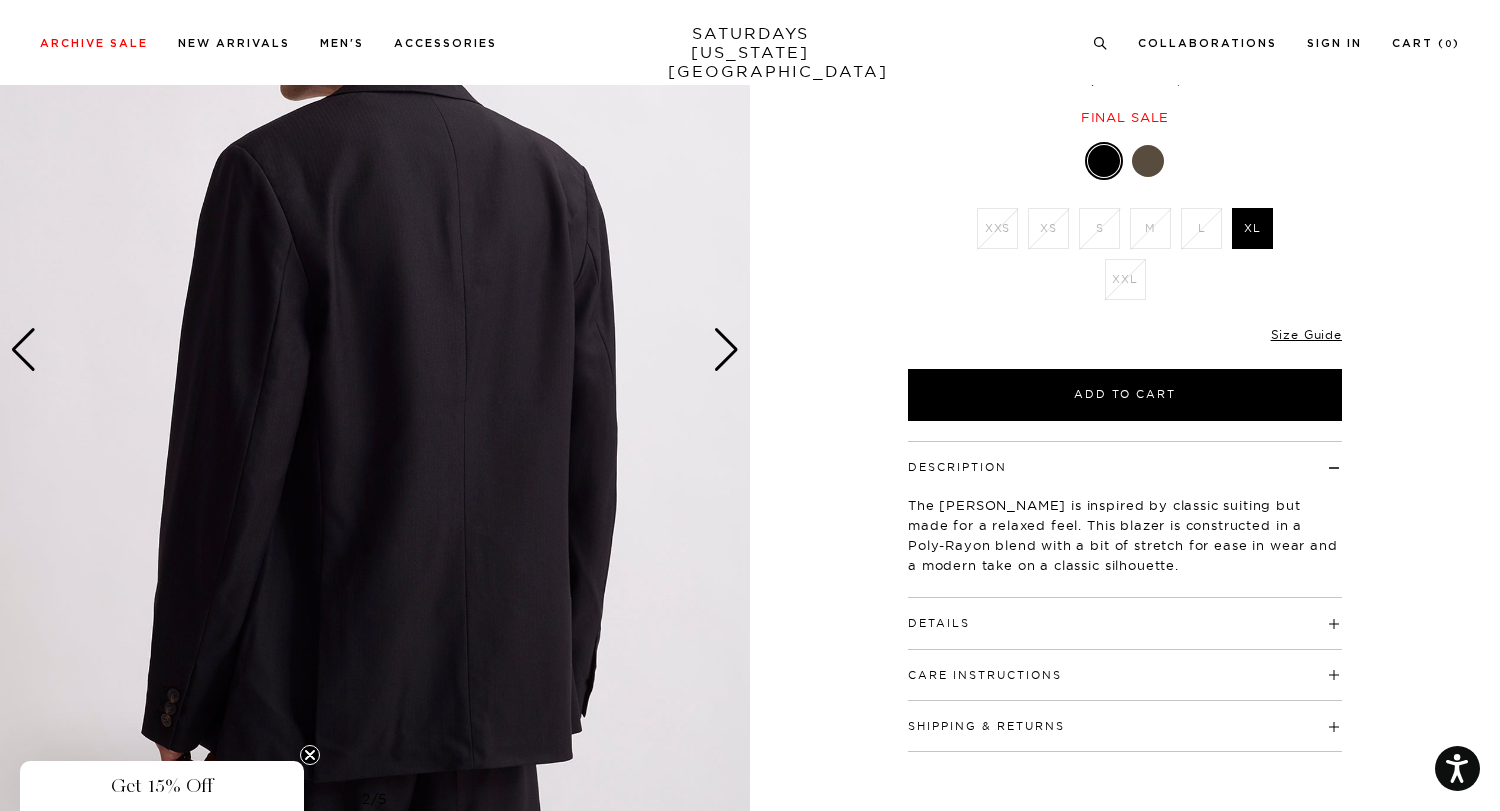 click at bounding box center (726, 350) 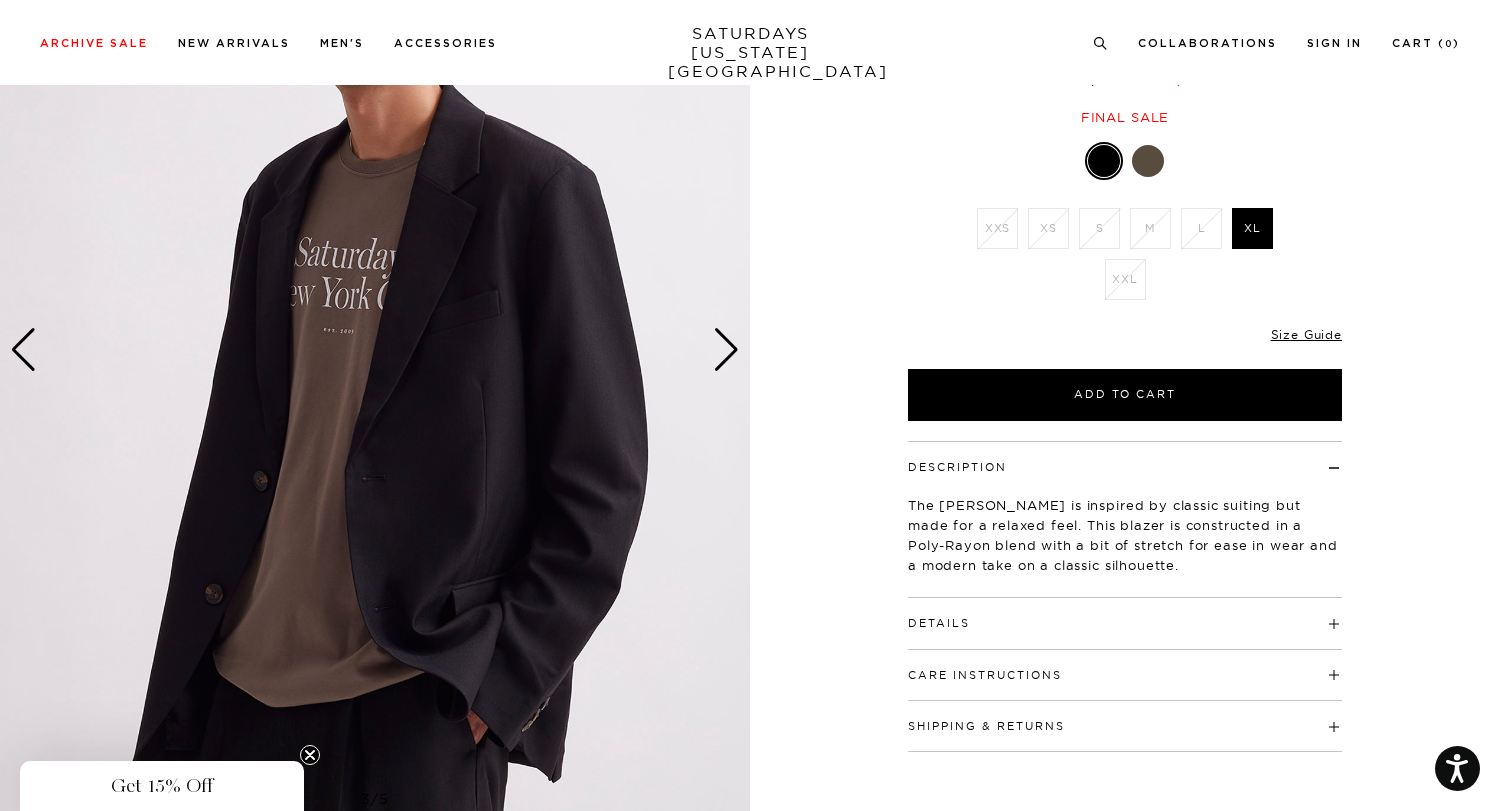 click at bounding box center (726, 350) 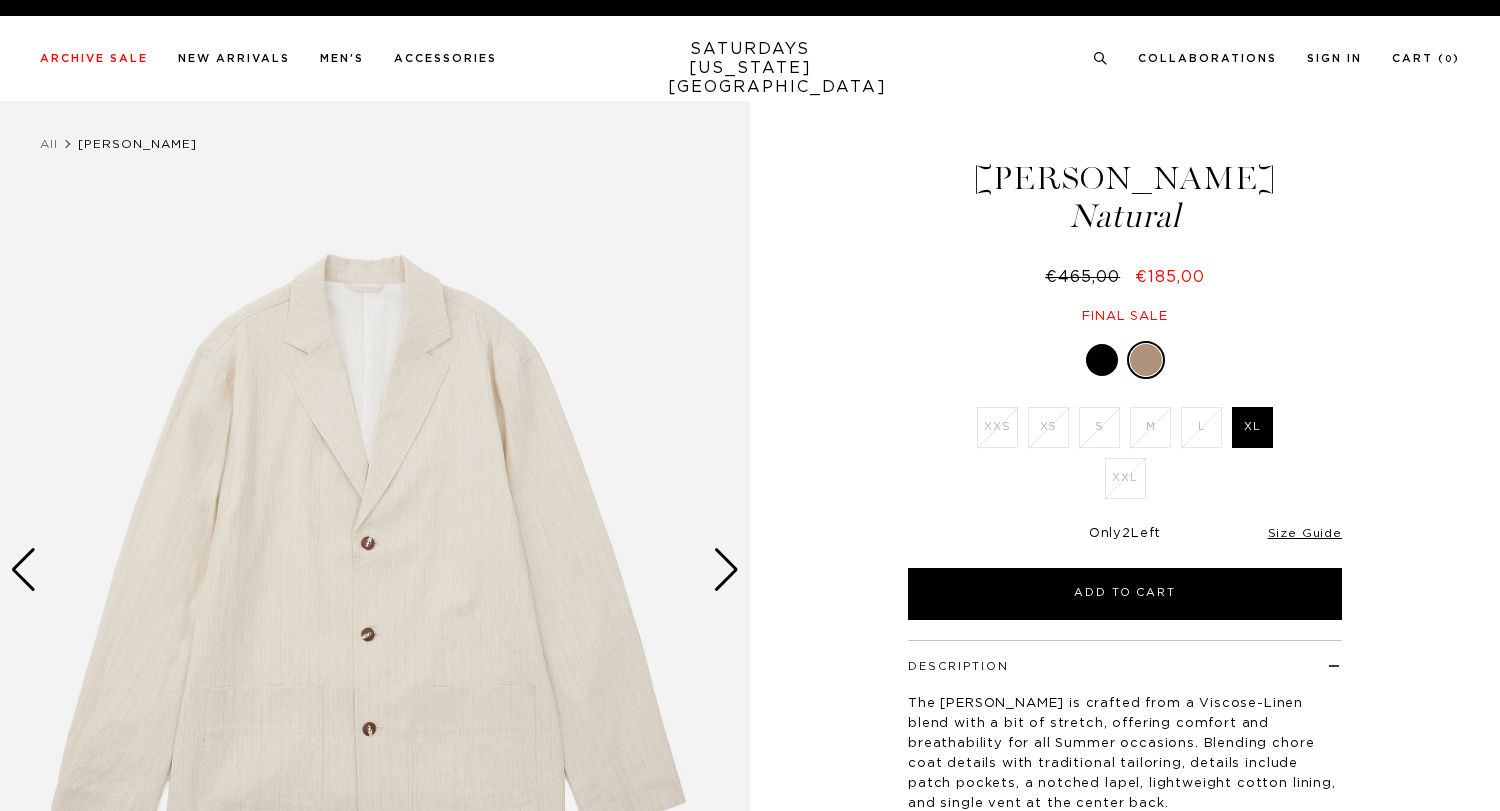 scroll, scrollTop: 0, scrollLeft: 0, axis: both 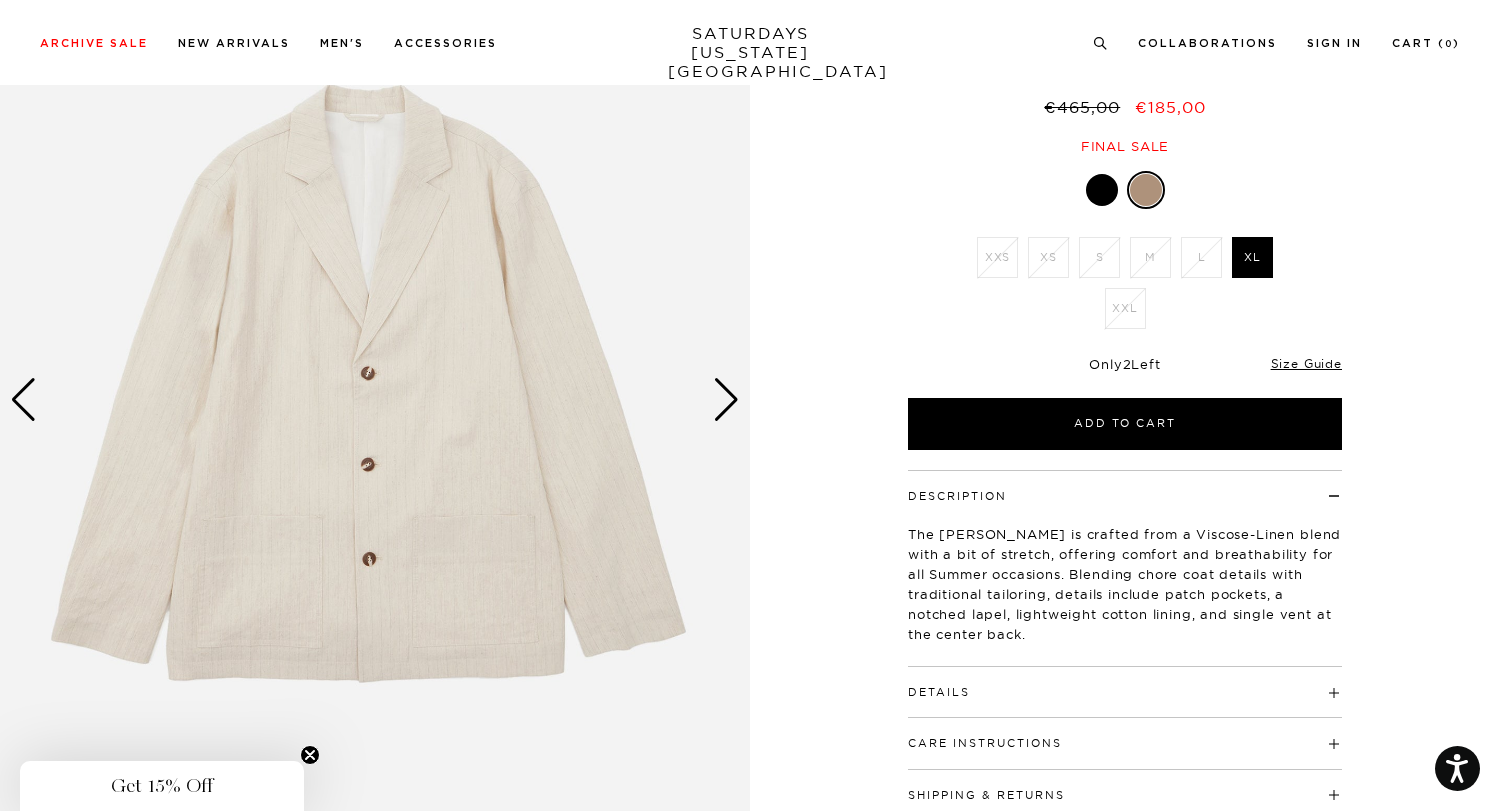 click at bounding box center (726, 400) 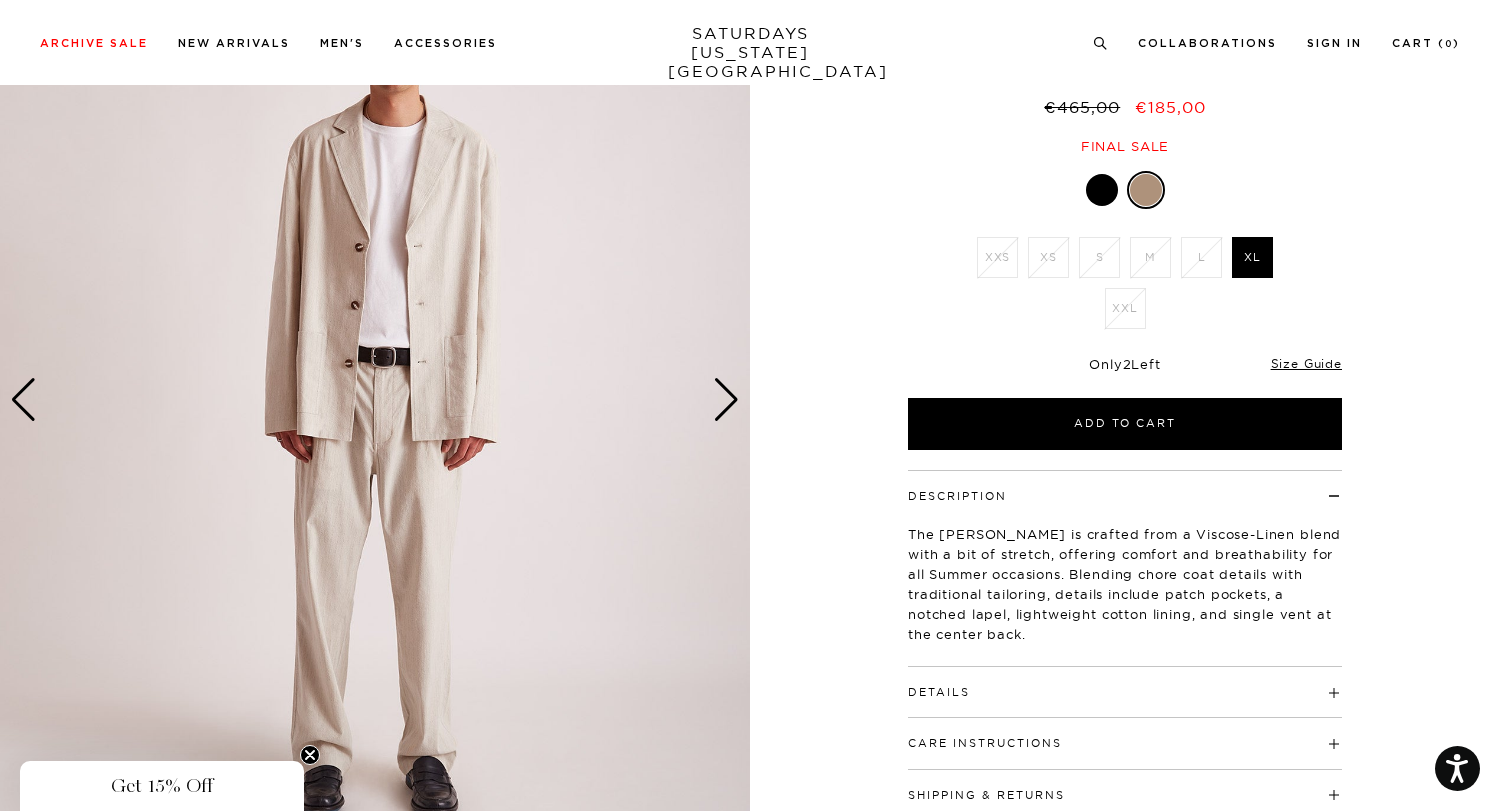 click at bounding box center [726, 400] 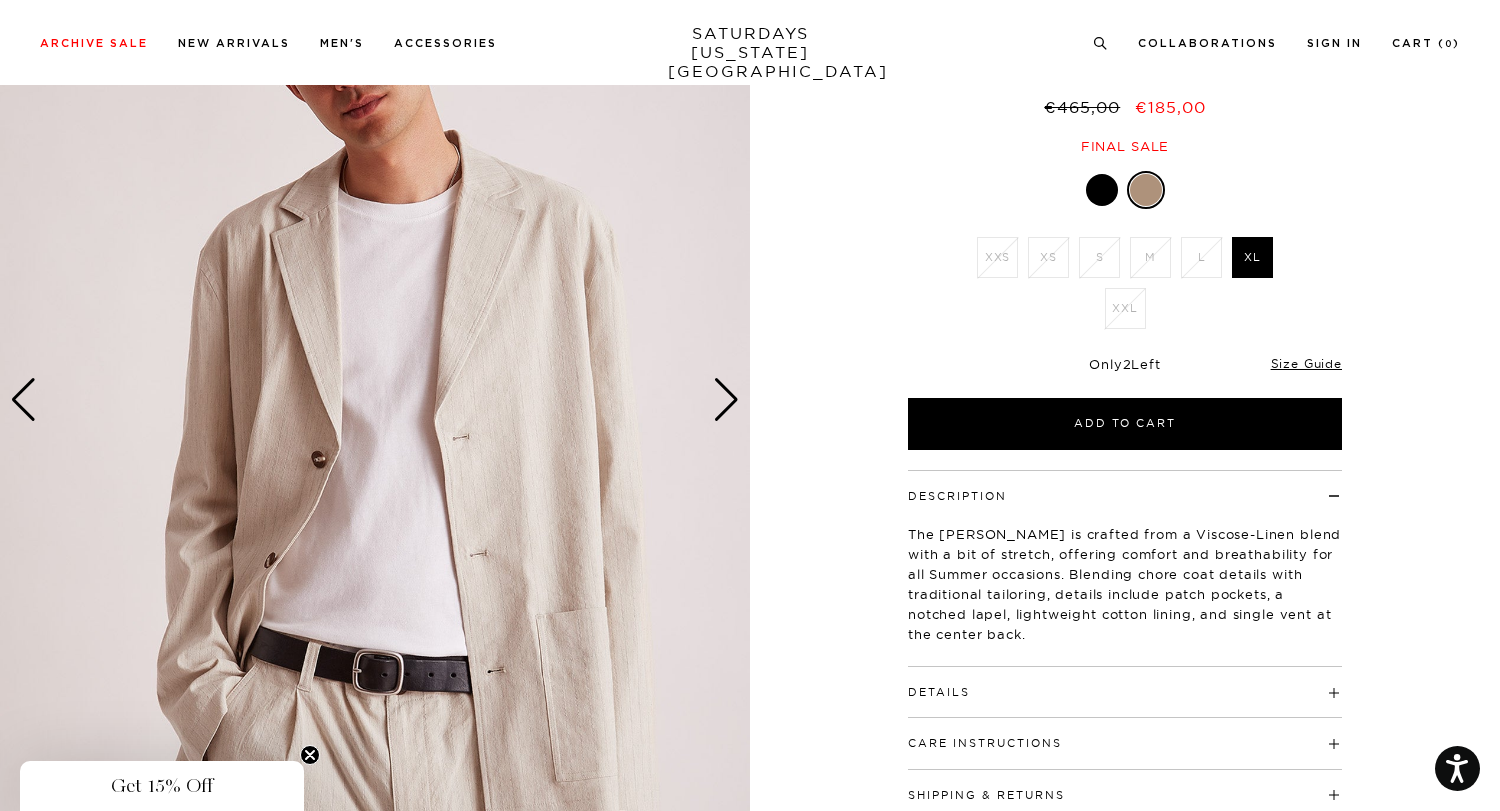 click at bounding box center (726, 400) 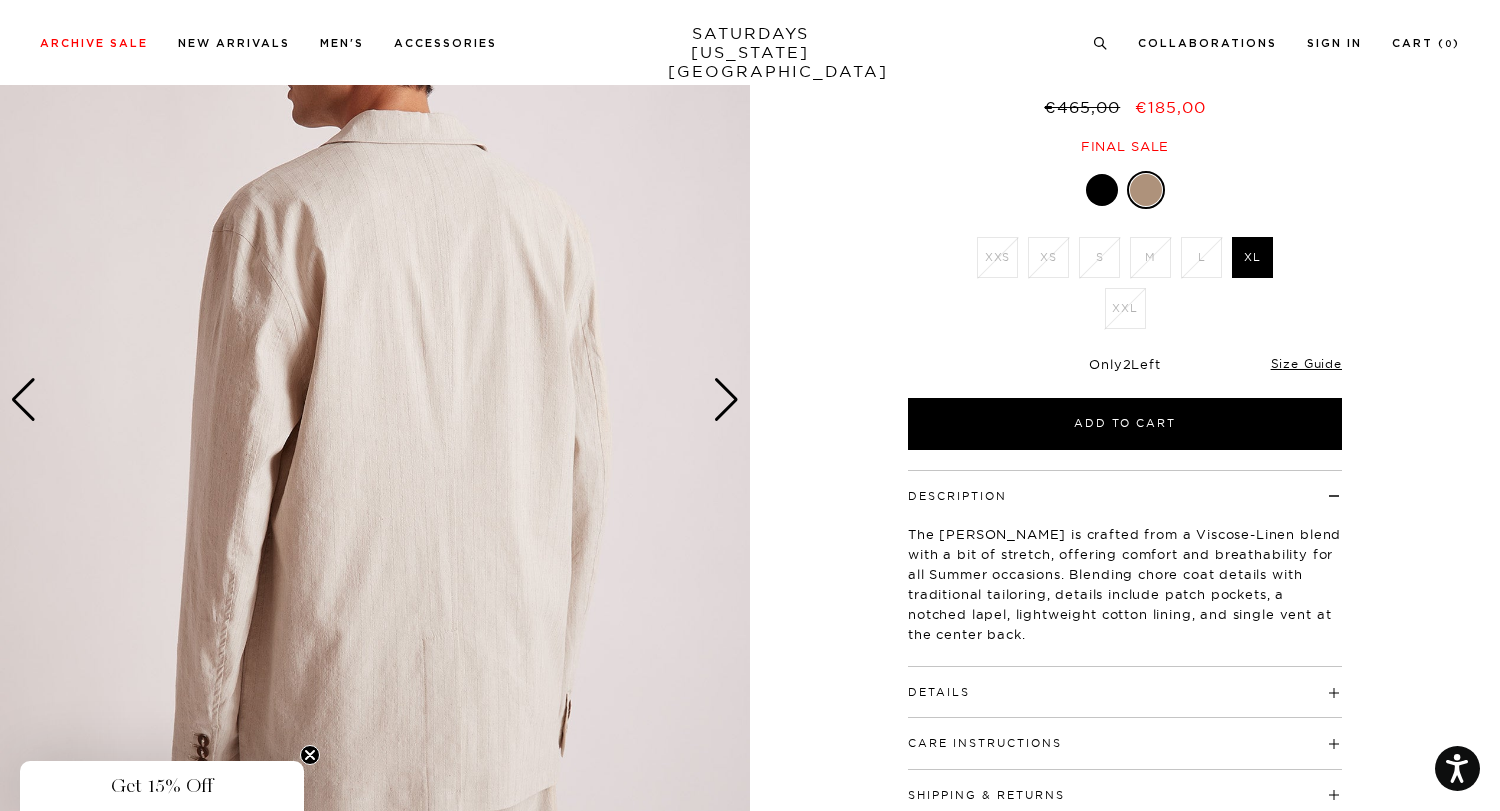 click at bounding box center [726, 400] 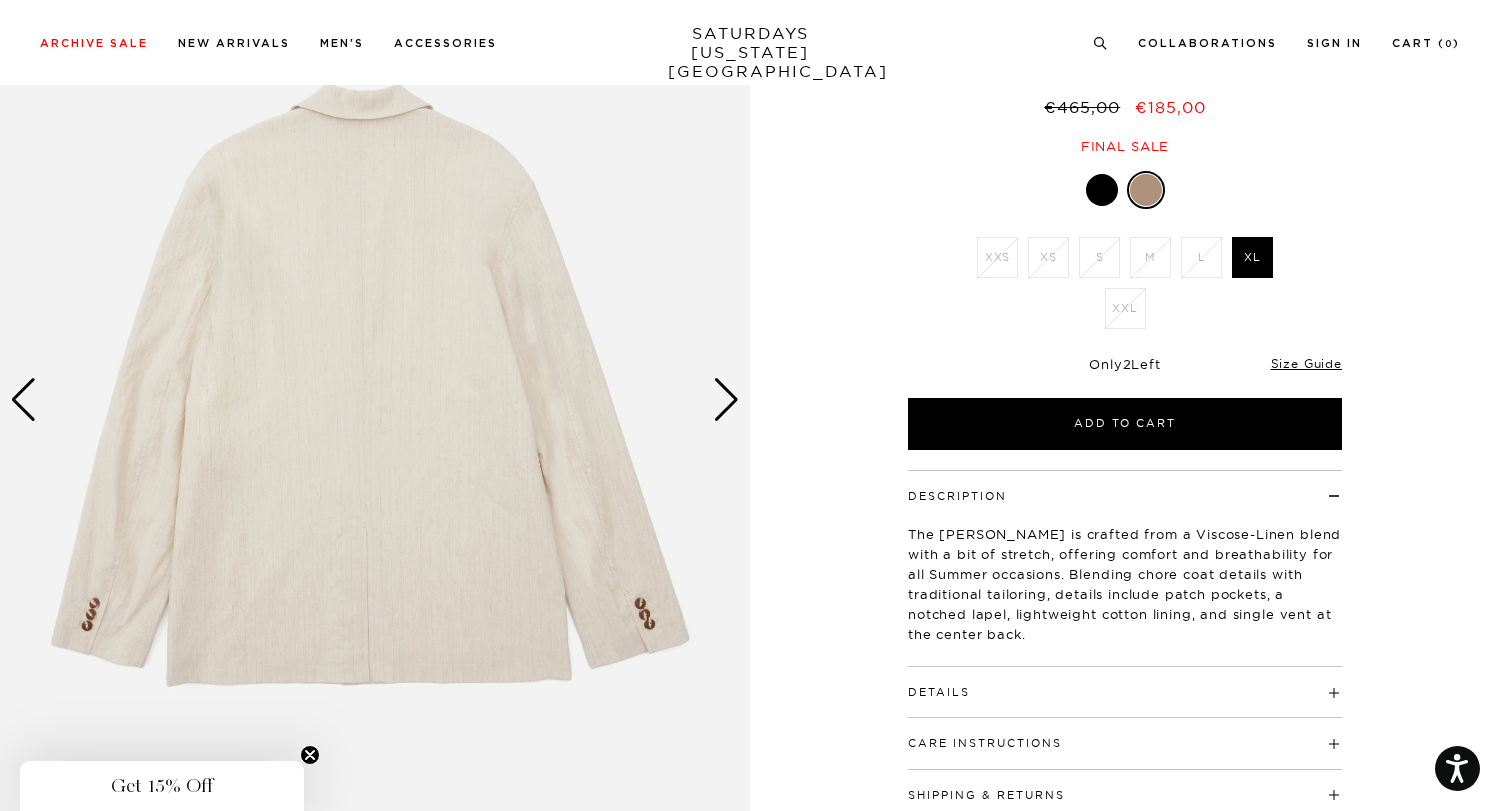 click at bounding box center [1146, 190] 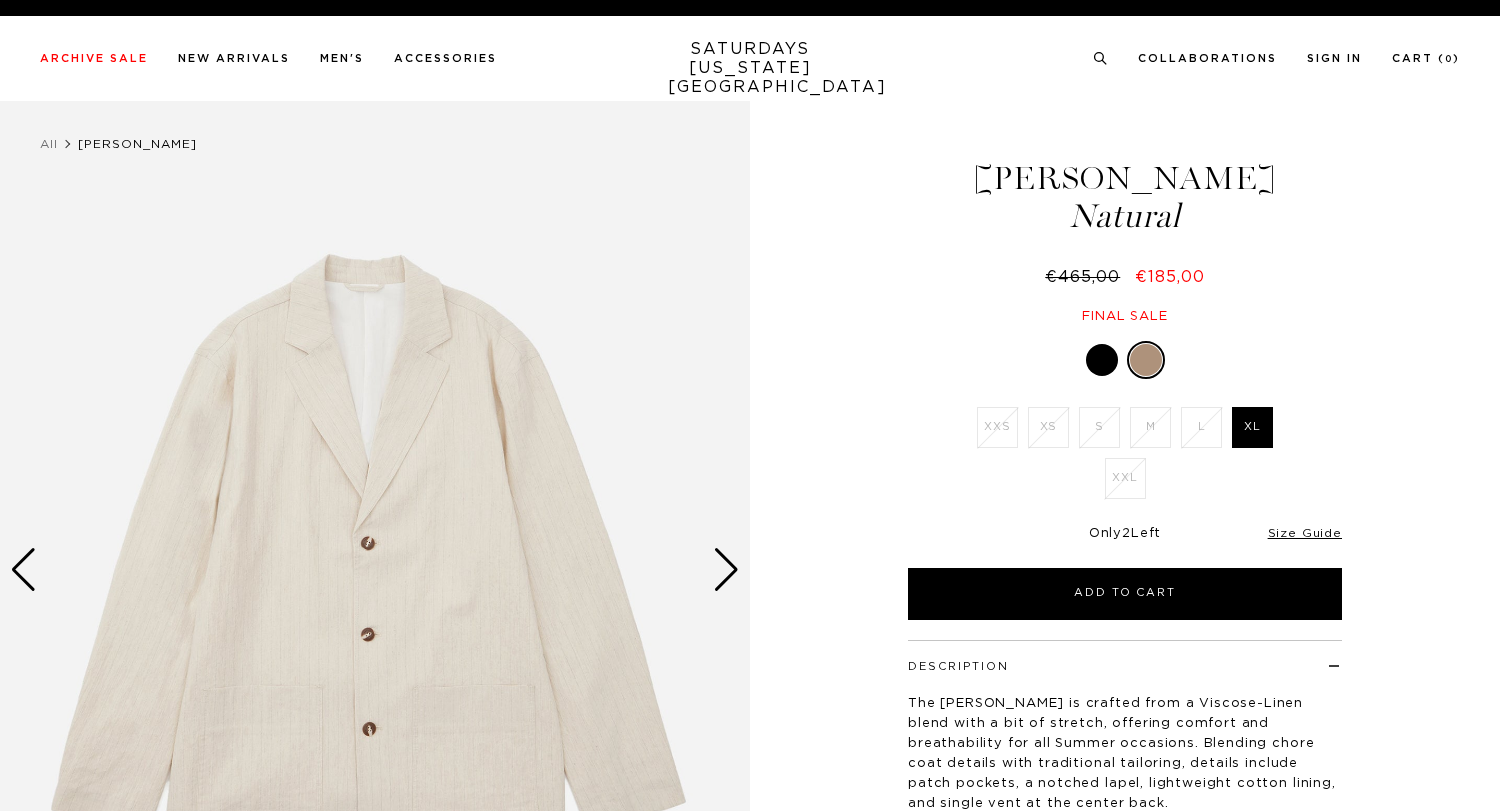 scroll, scrollTop: 0, scrollLeft: 0, axis: both 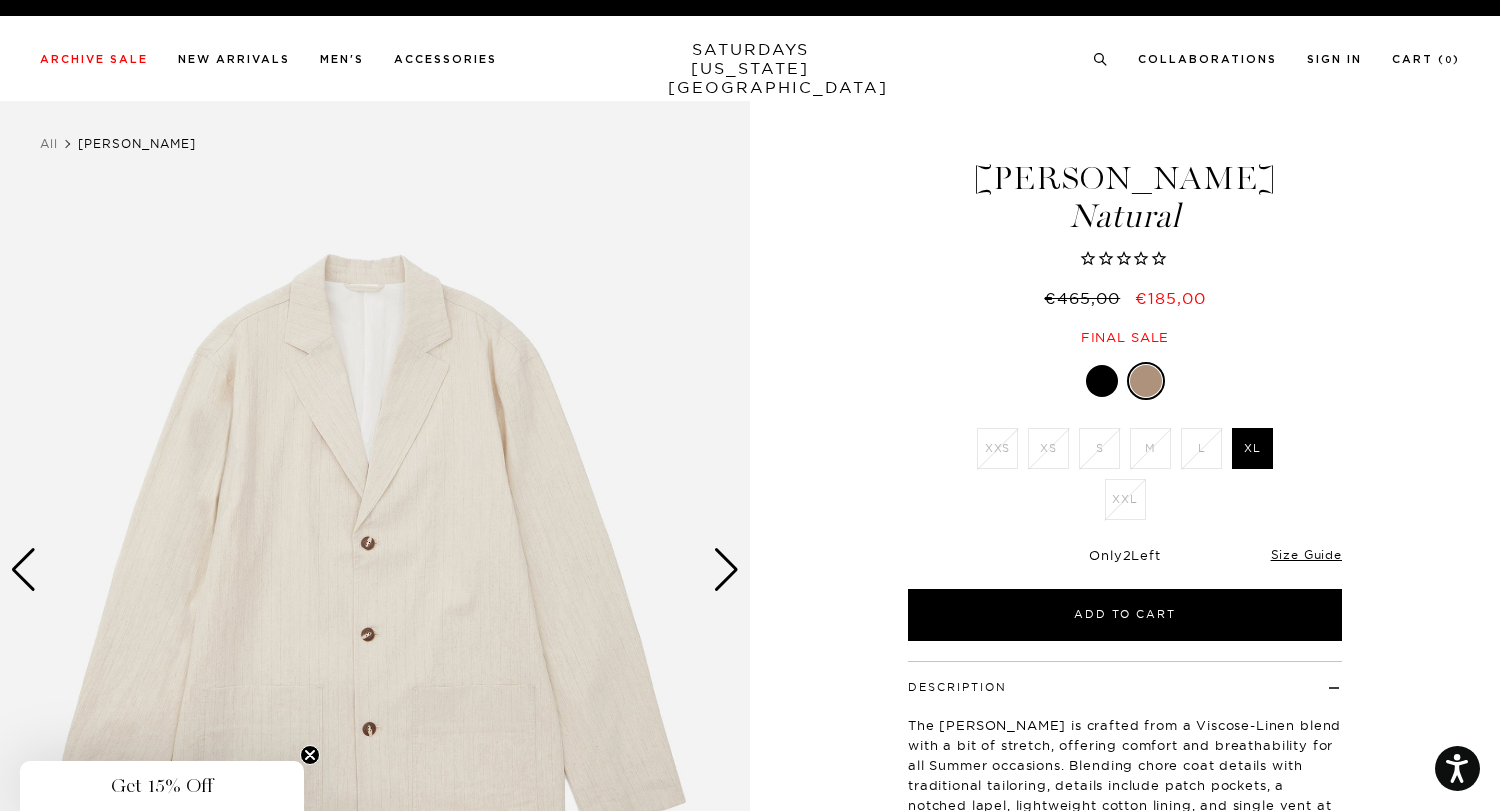 click at bounding box center (1102, 381) 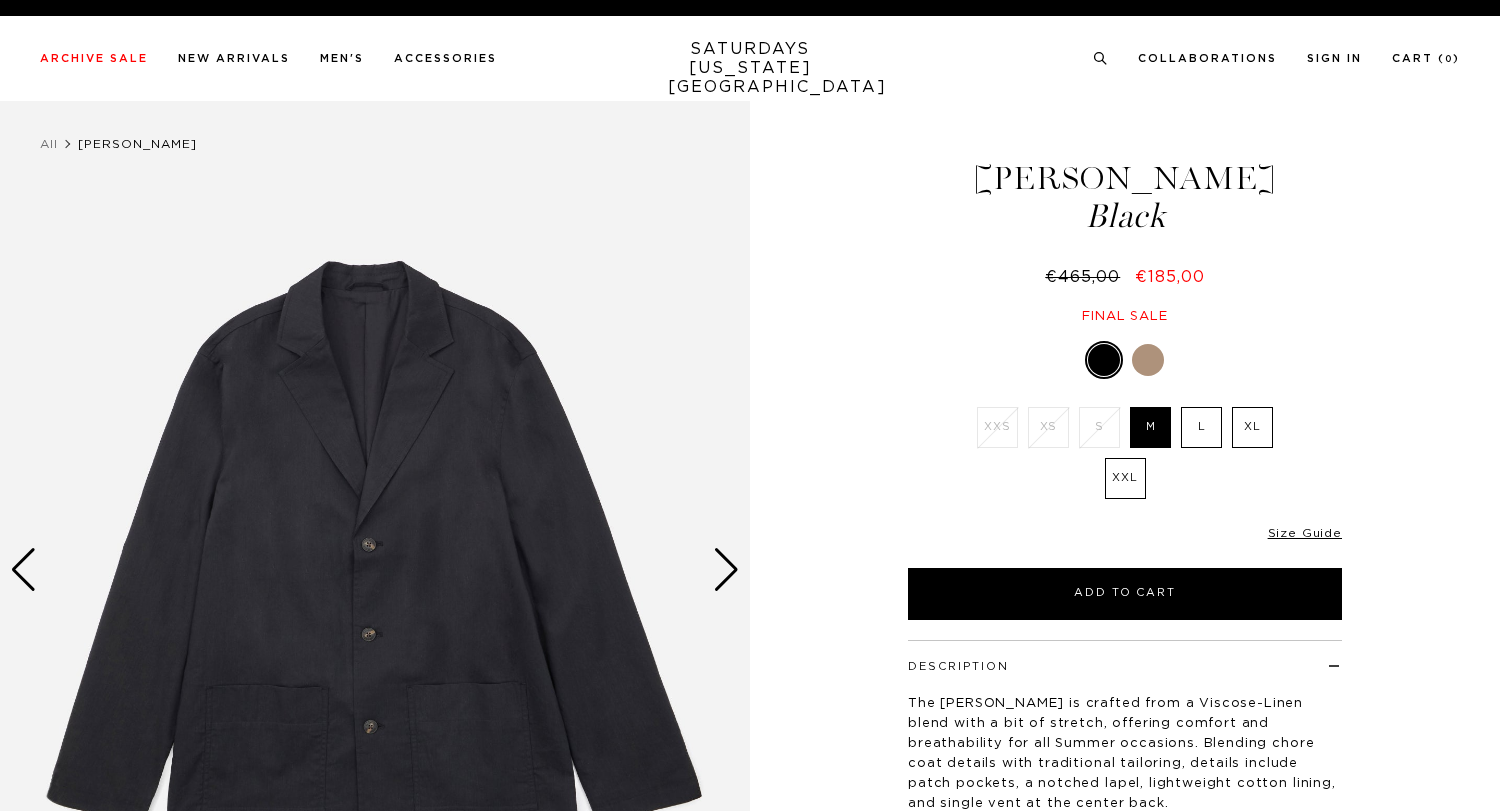 scroll, scrollTop: 0, scrollLeft: 0, axis: both 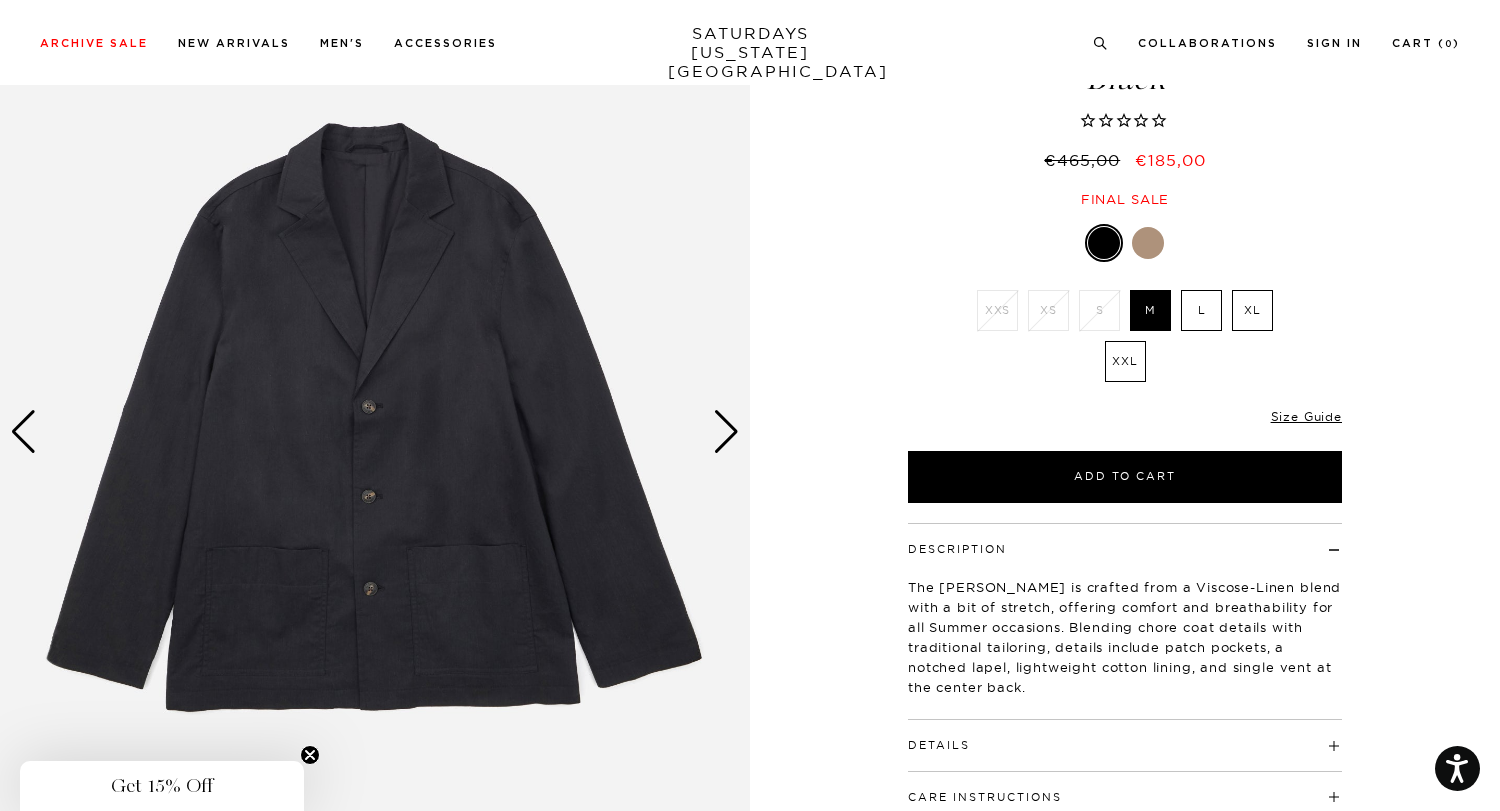 click at bounding box center [726, 432] 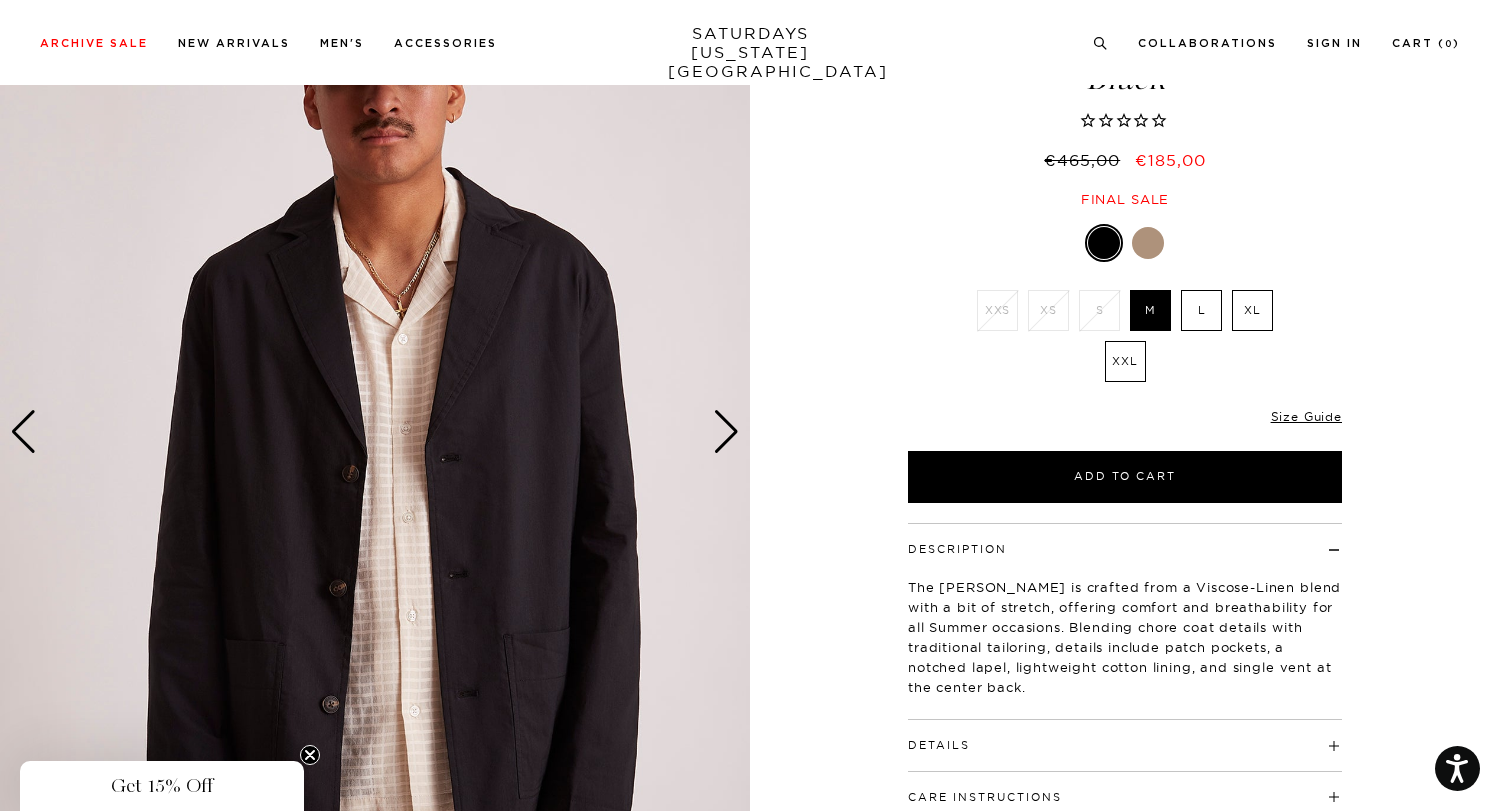 click at bounding box center (726, 432) 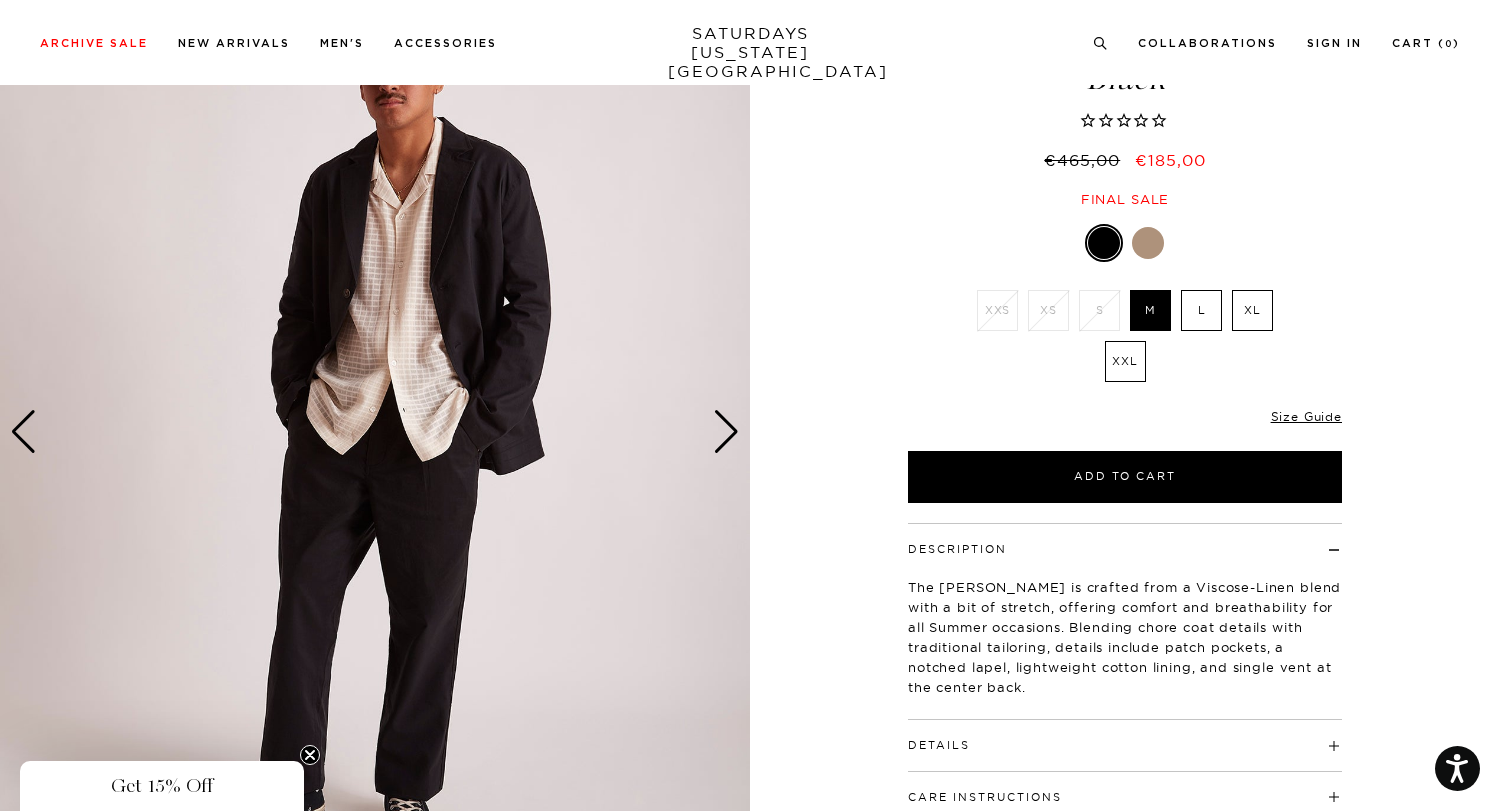 click at bounding box center [726, 432] 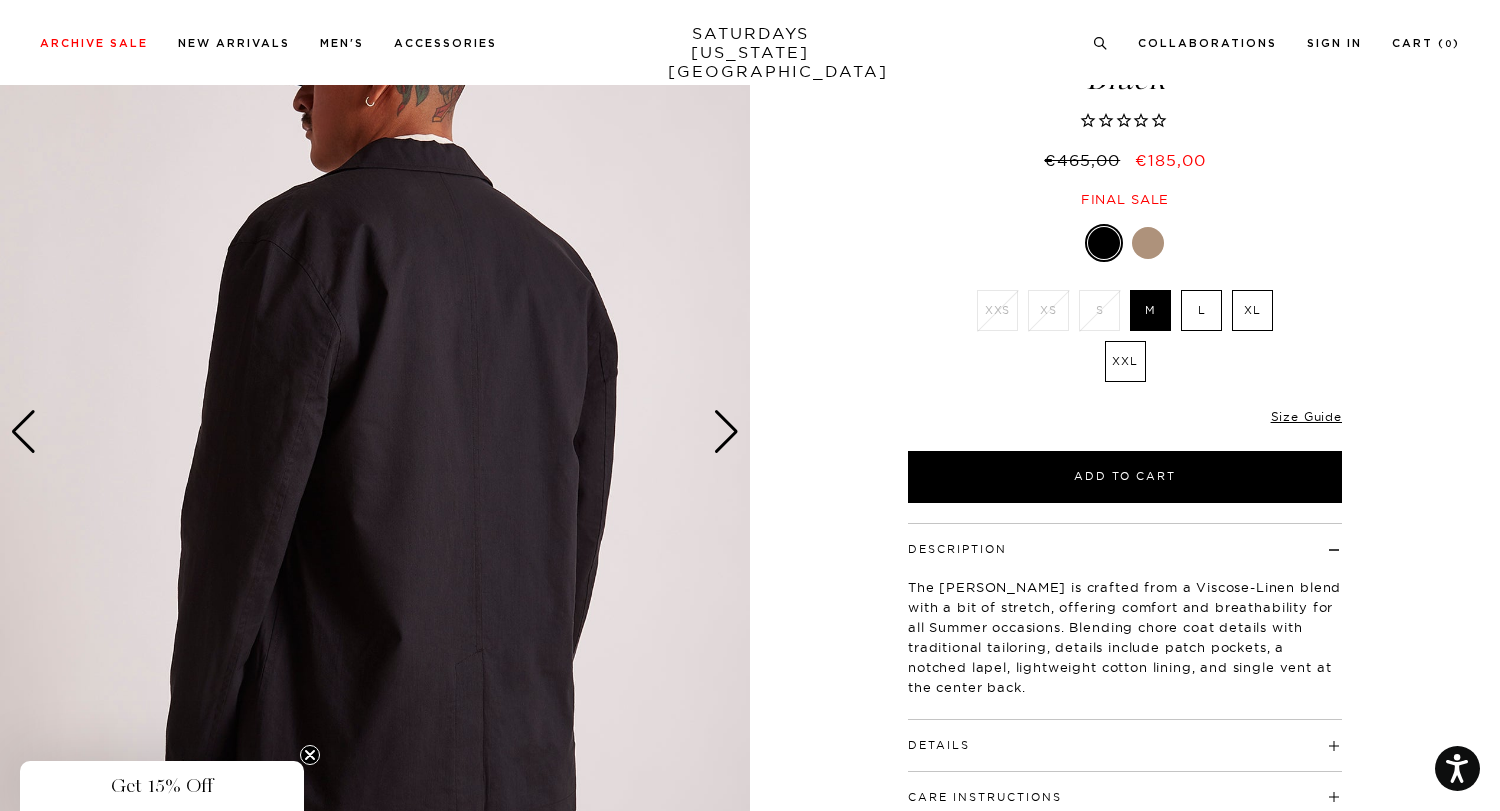 click at bounding box center (726, 432) 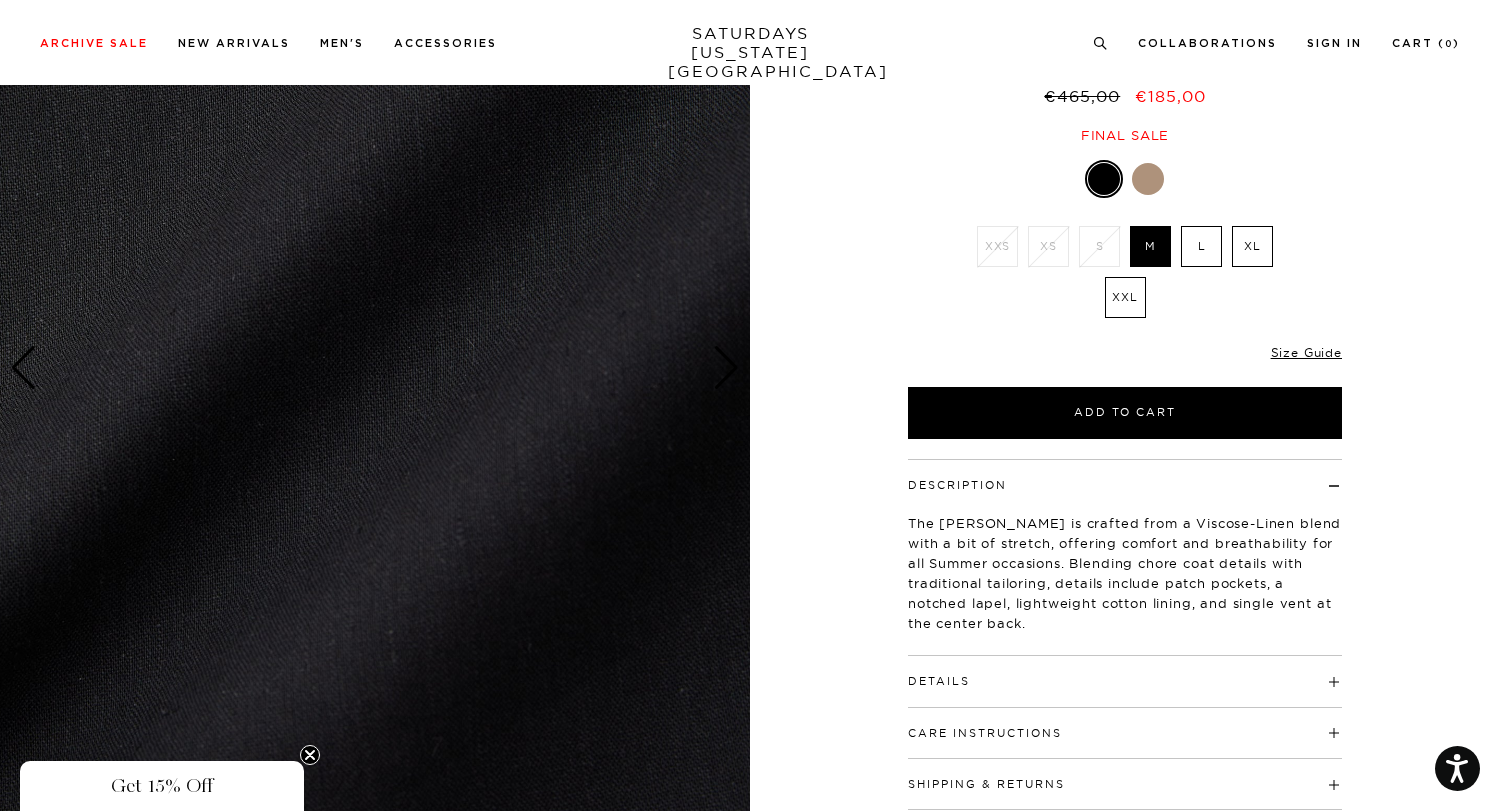 scroll, scrollTop: 264, scrollLeft: 0, axis: vertical 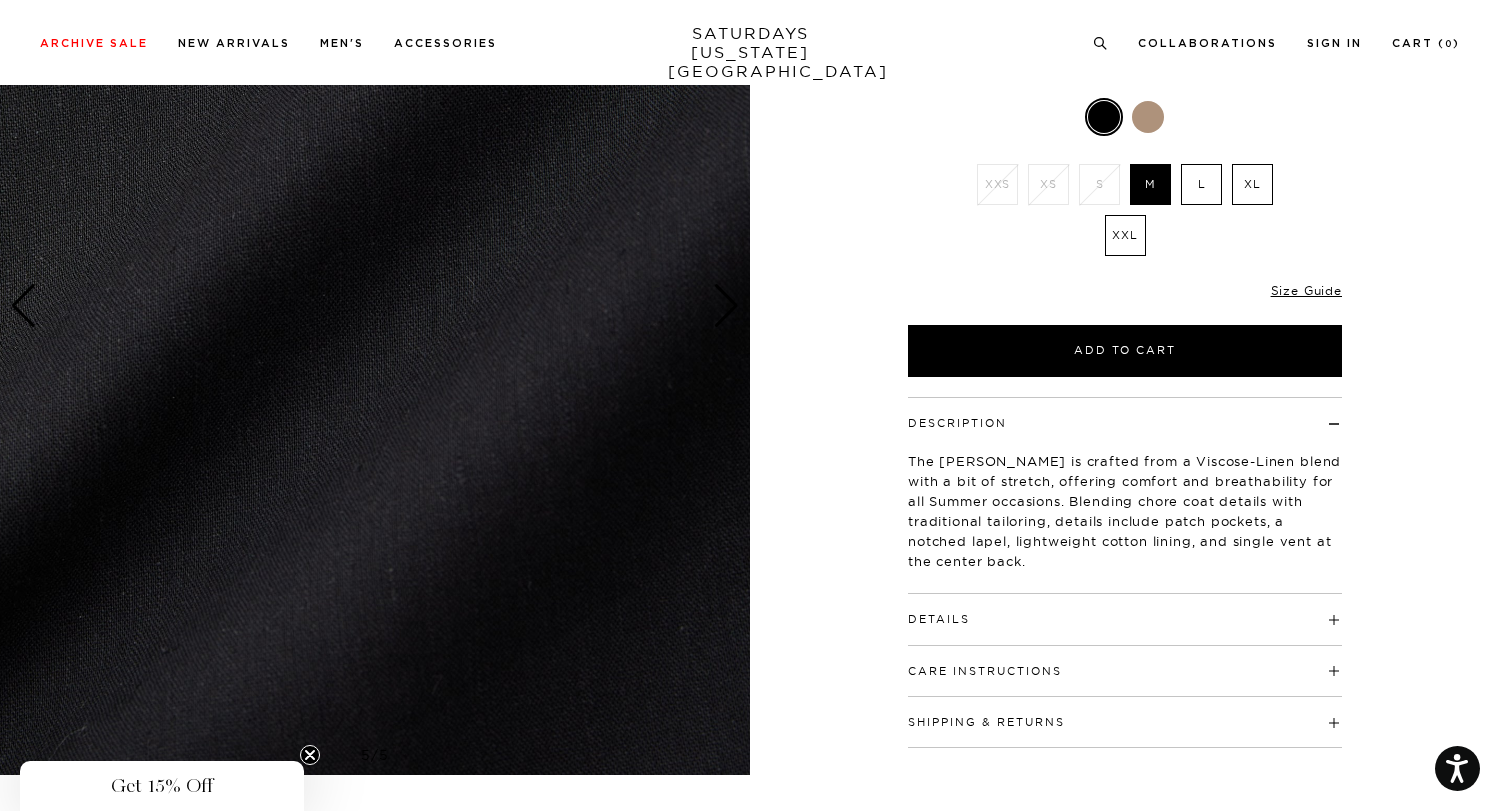 click at bounding box center [375, 306] 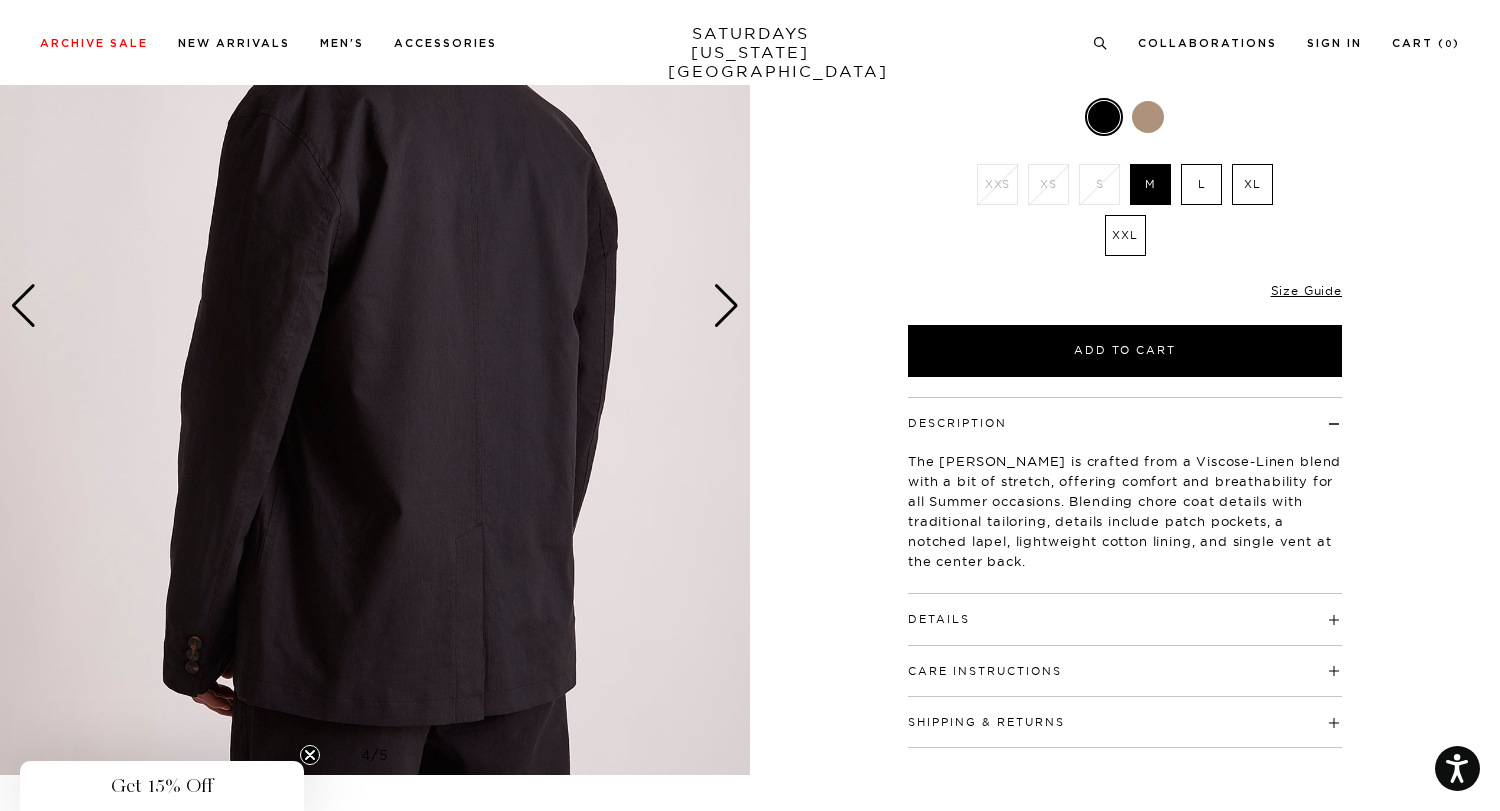 scroll, scrollTop: 101, scrollLeft: 0, axis: vertical 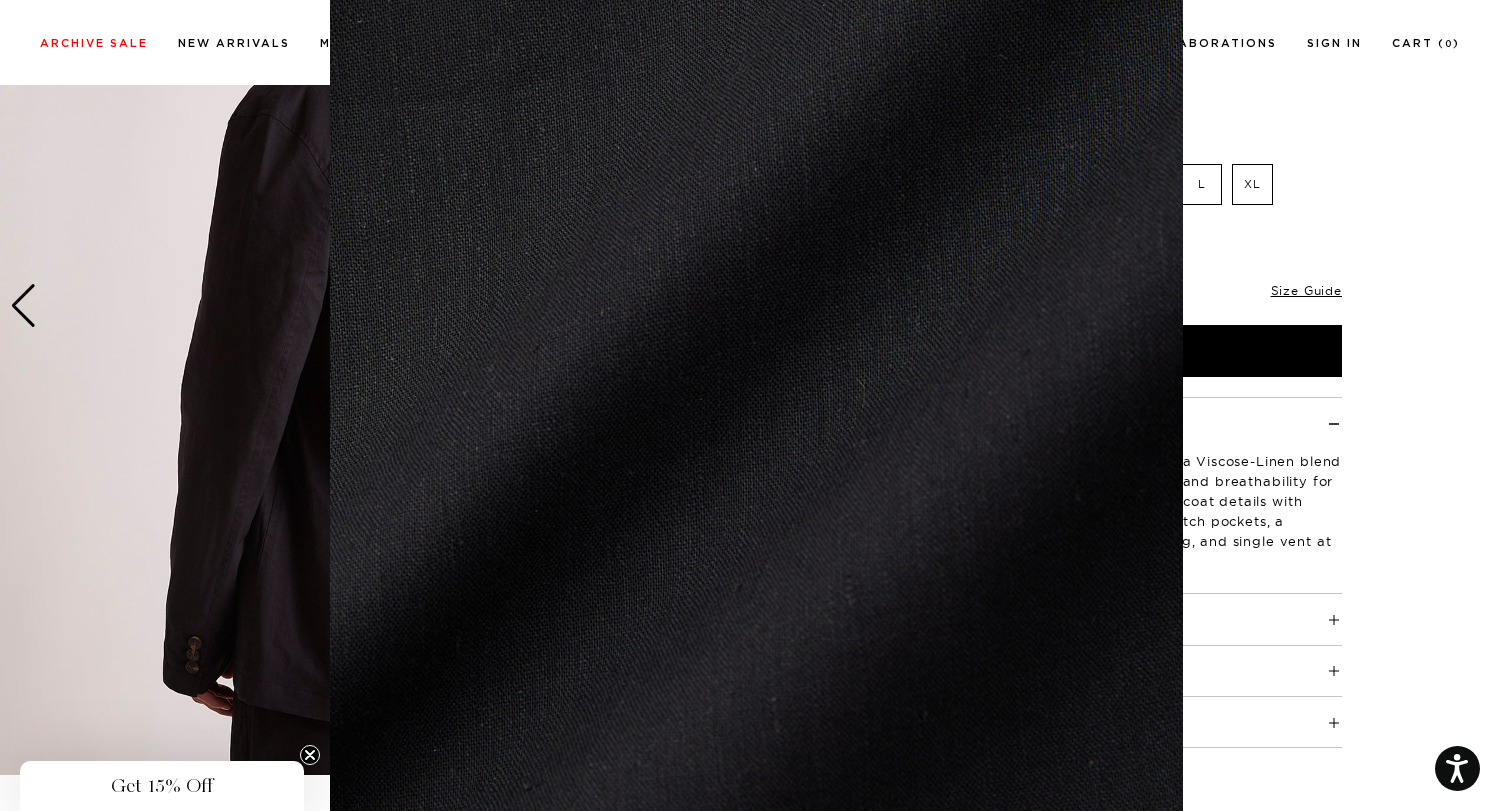 click at bounding box center [750, 405] 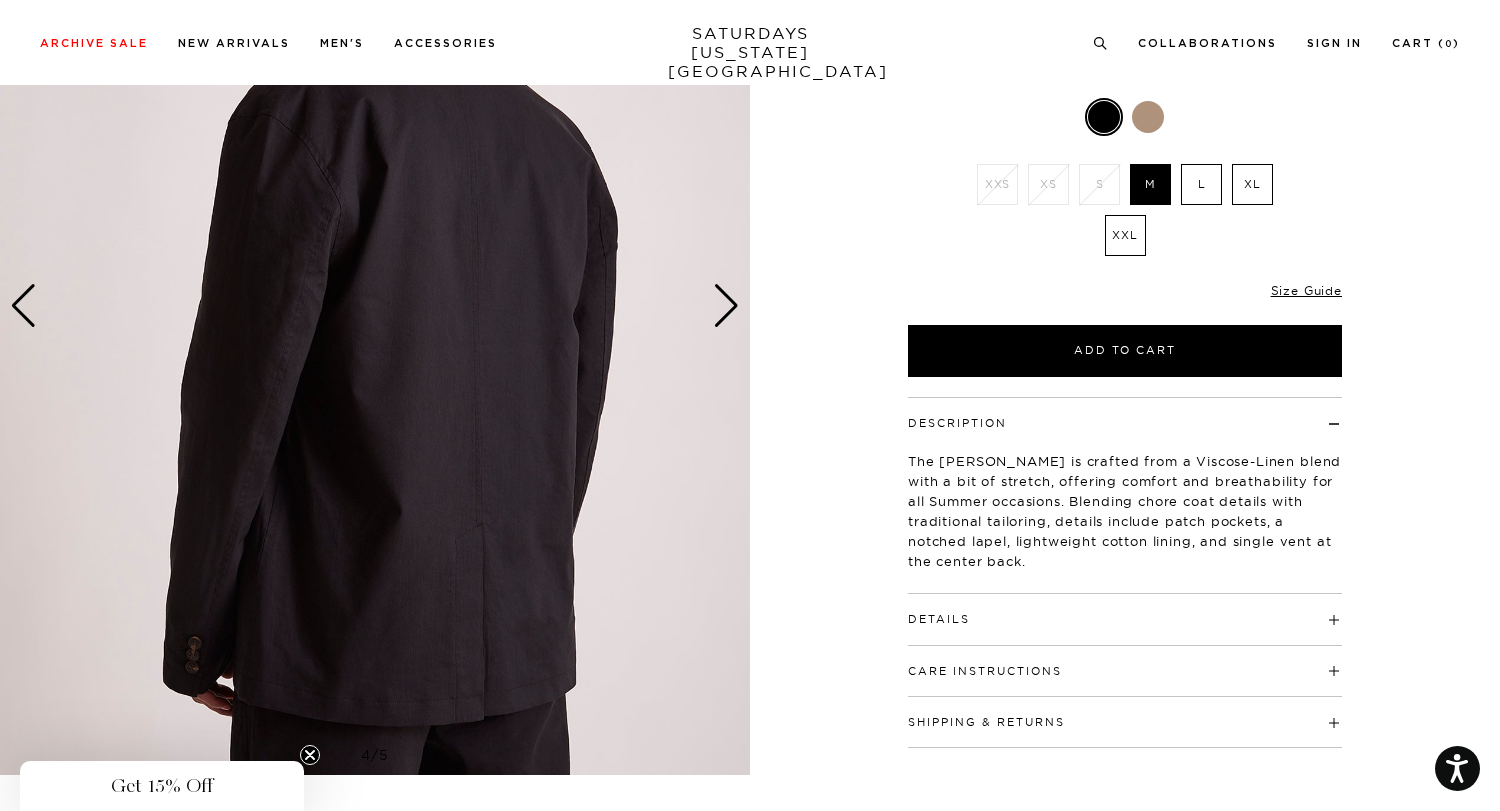 click at bounding box center (23, 306) 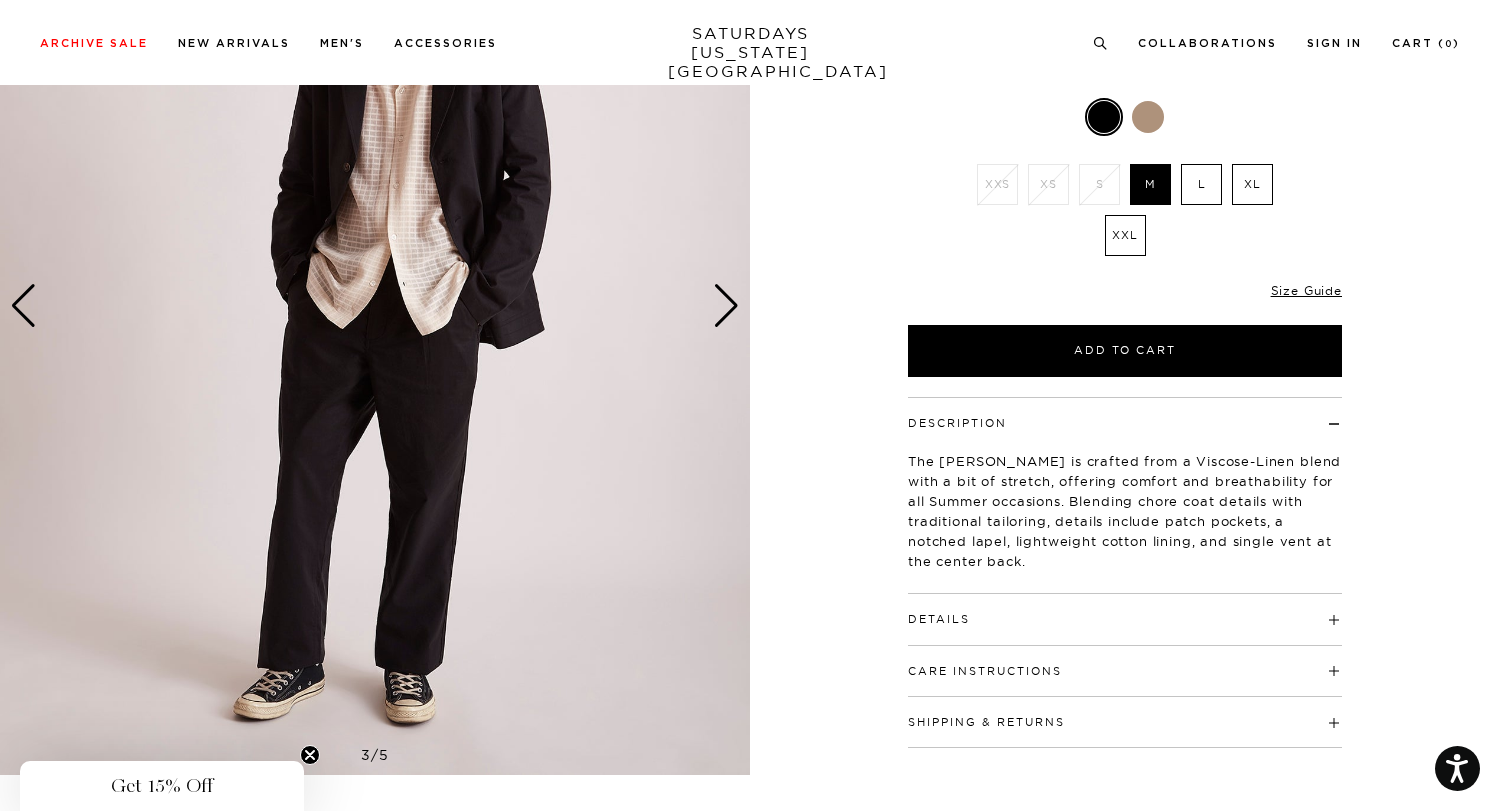 click at bounding box center [23, 306] 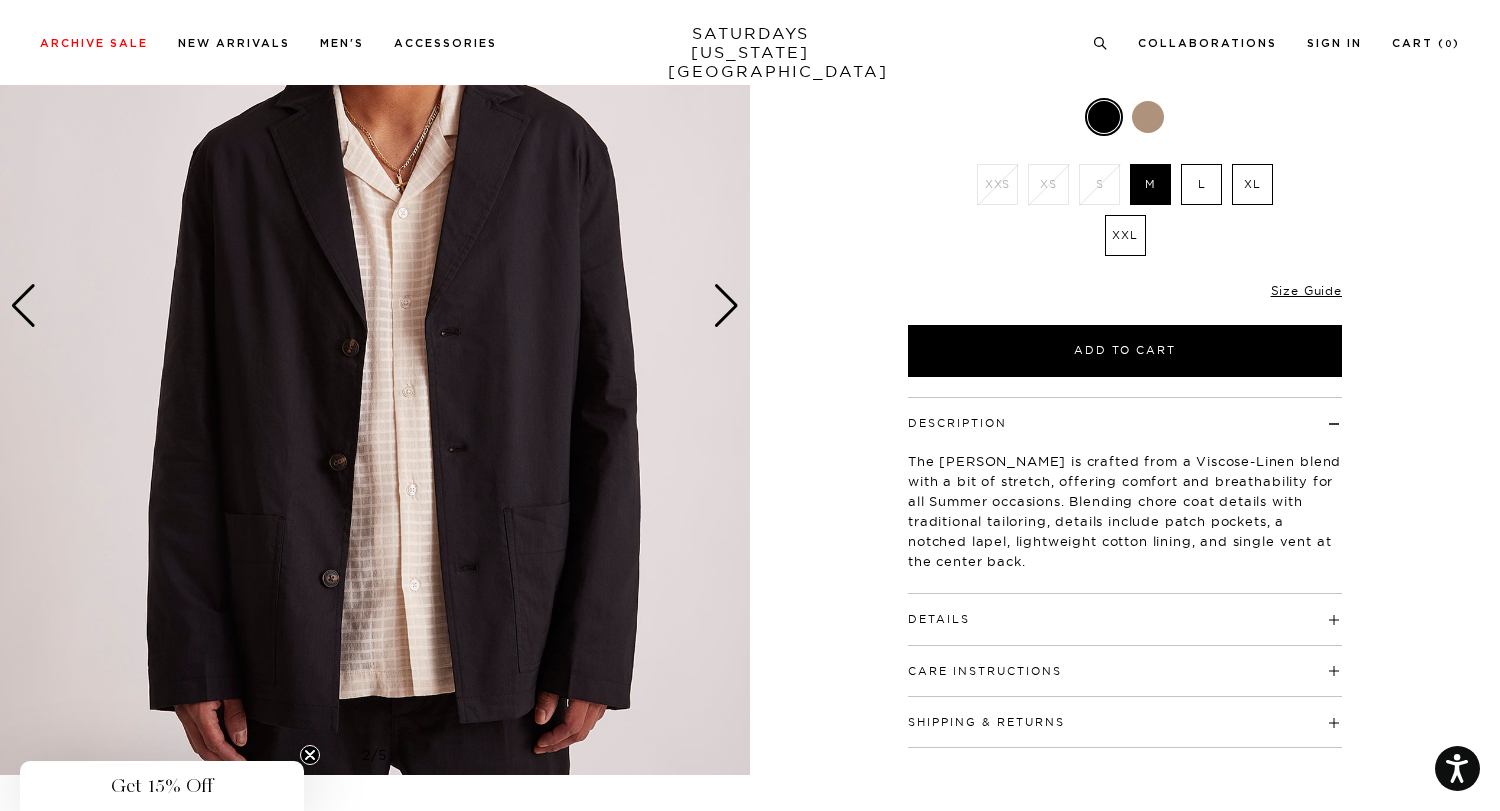 click at bounding box center [23, 306] 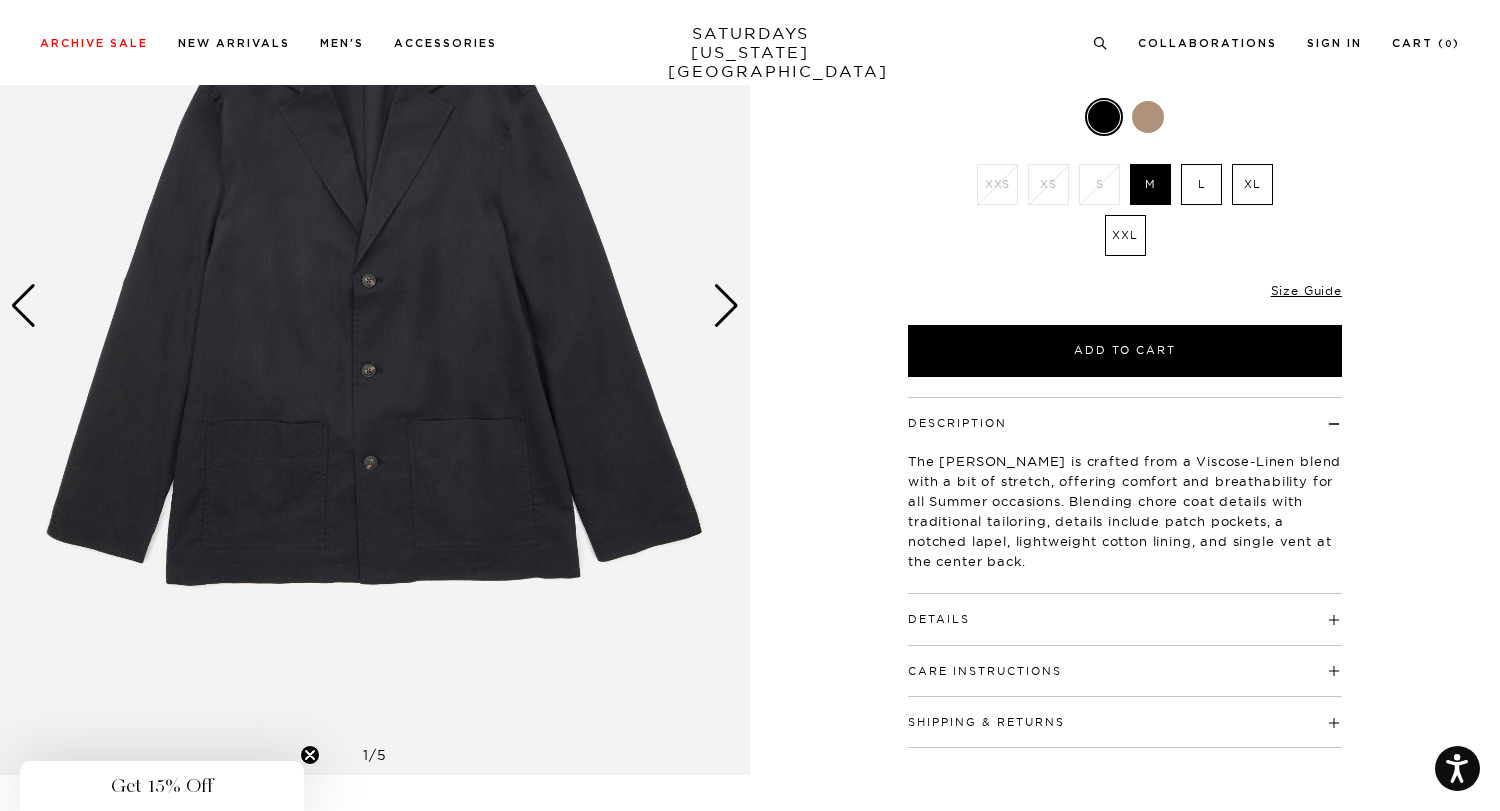 click on "Get 15% Off" at bounding box center (162, 786) 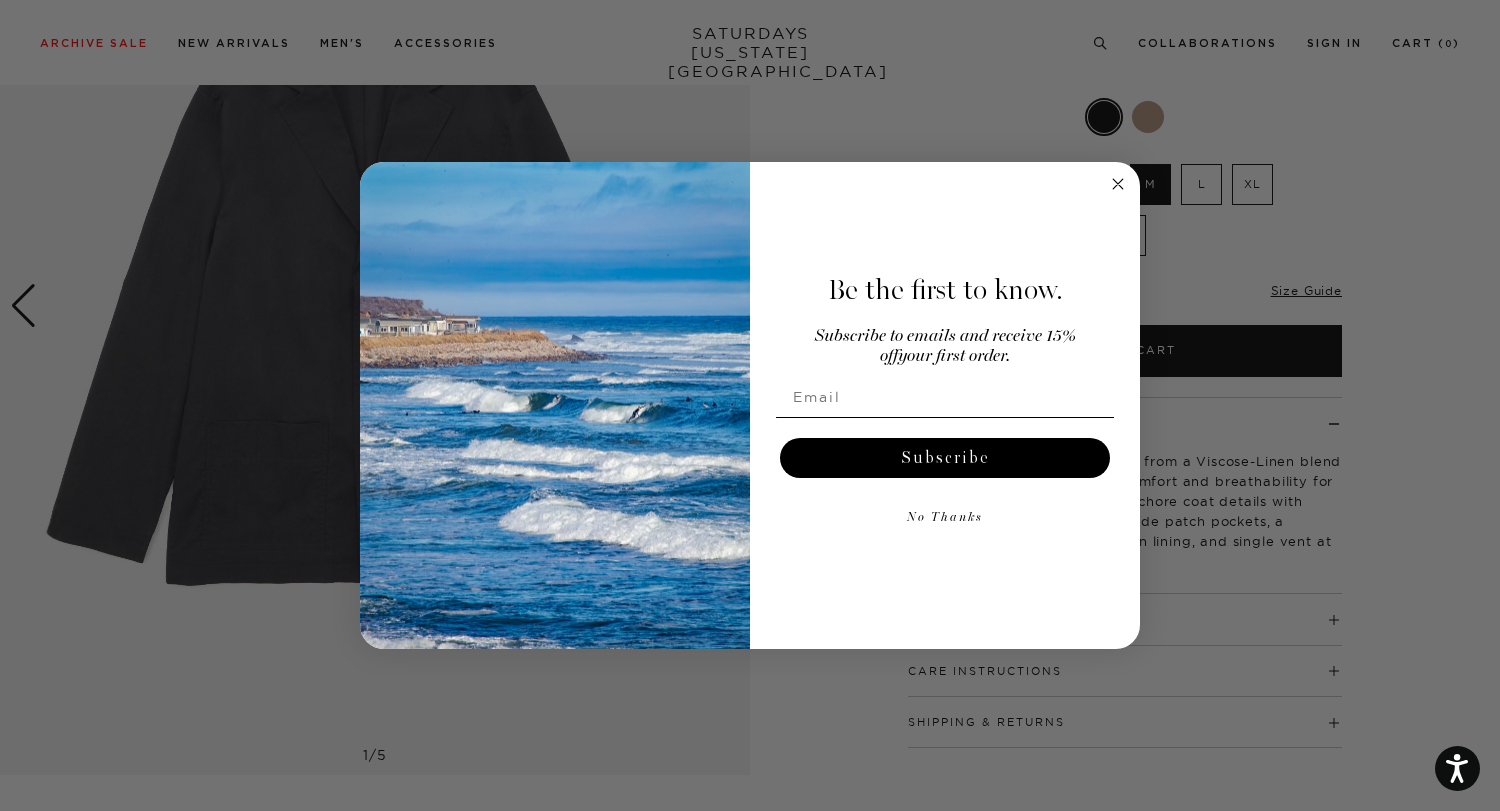 click 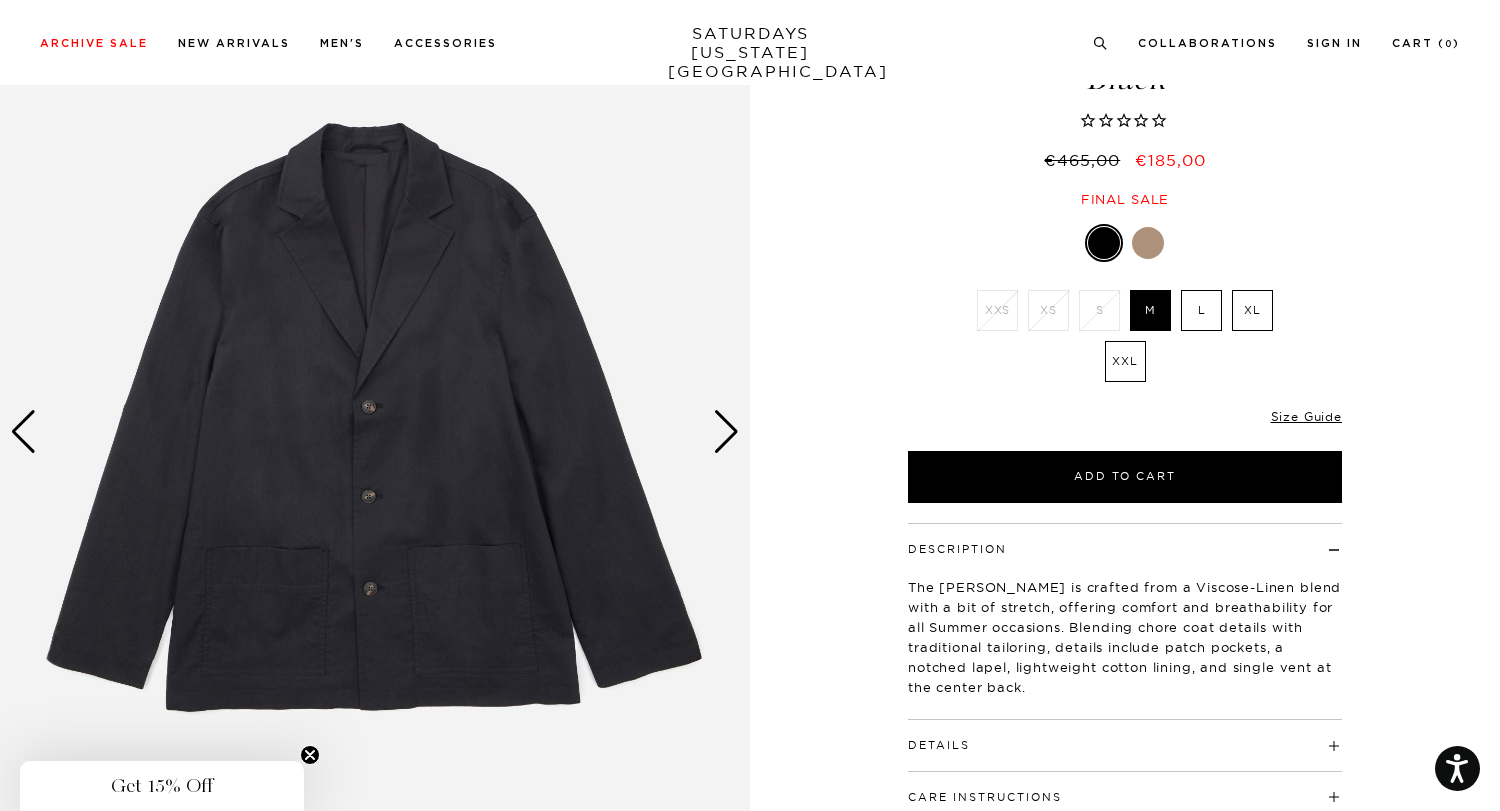 scroll, scrollTop: 190, scrollLeft: 0, axis: vertical 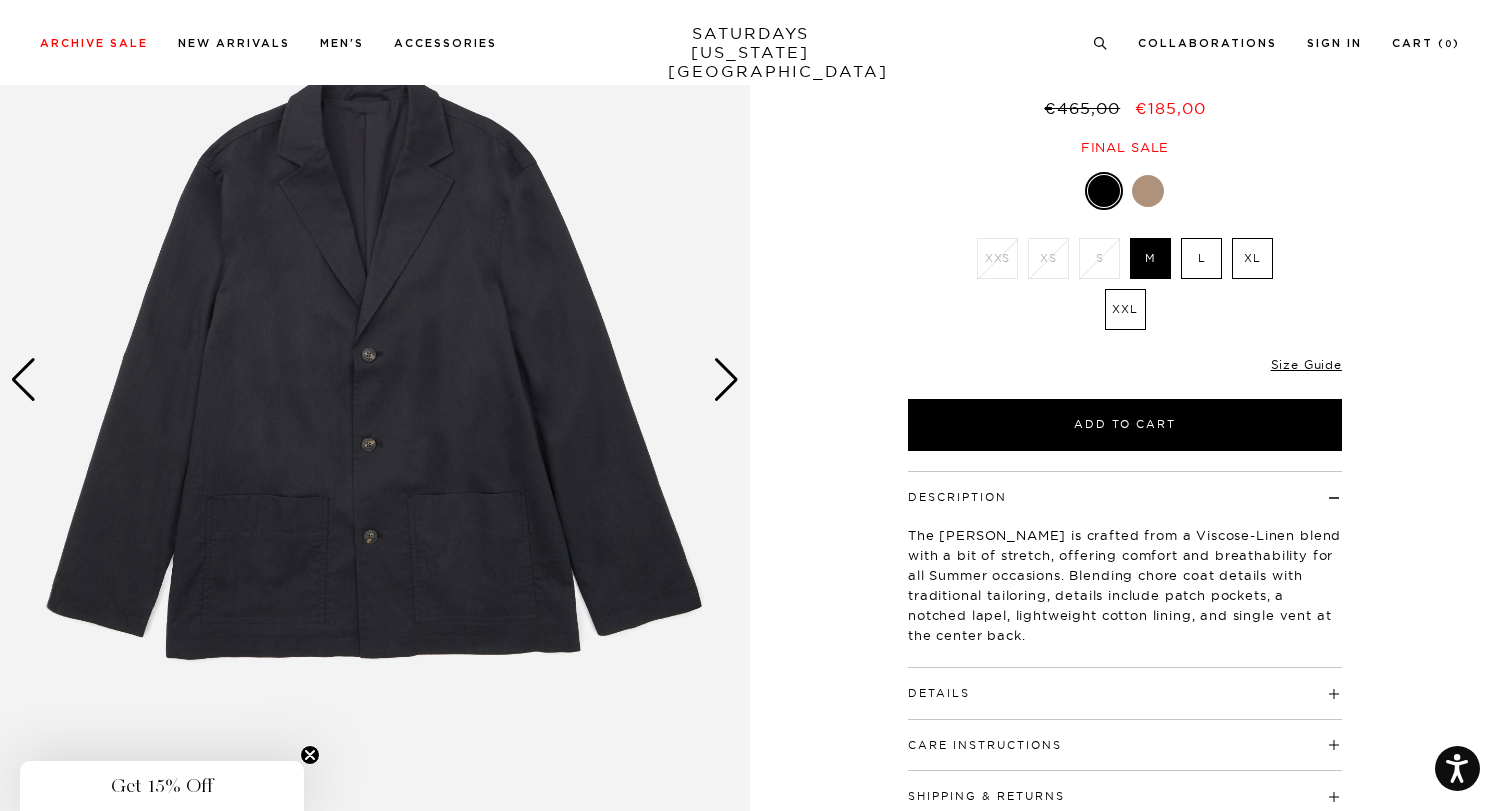 click at bounding box center (726, 380) 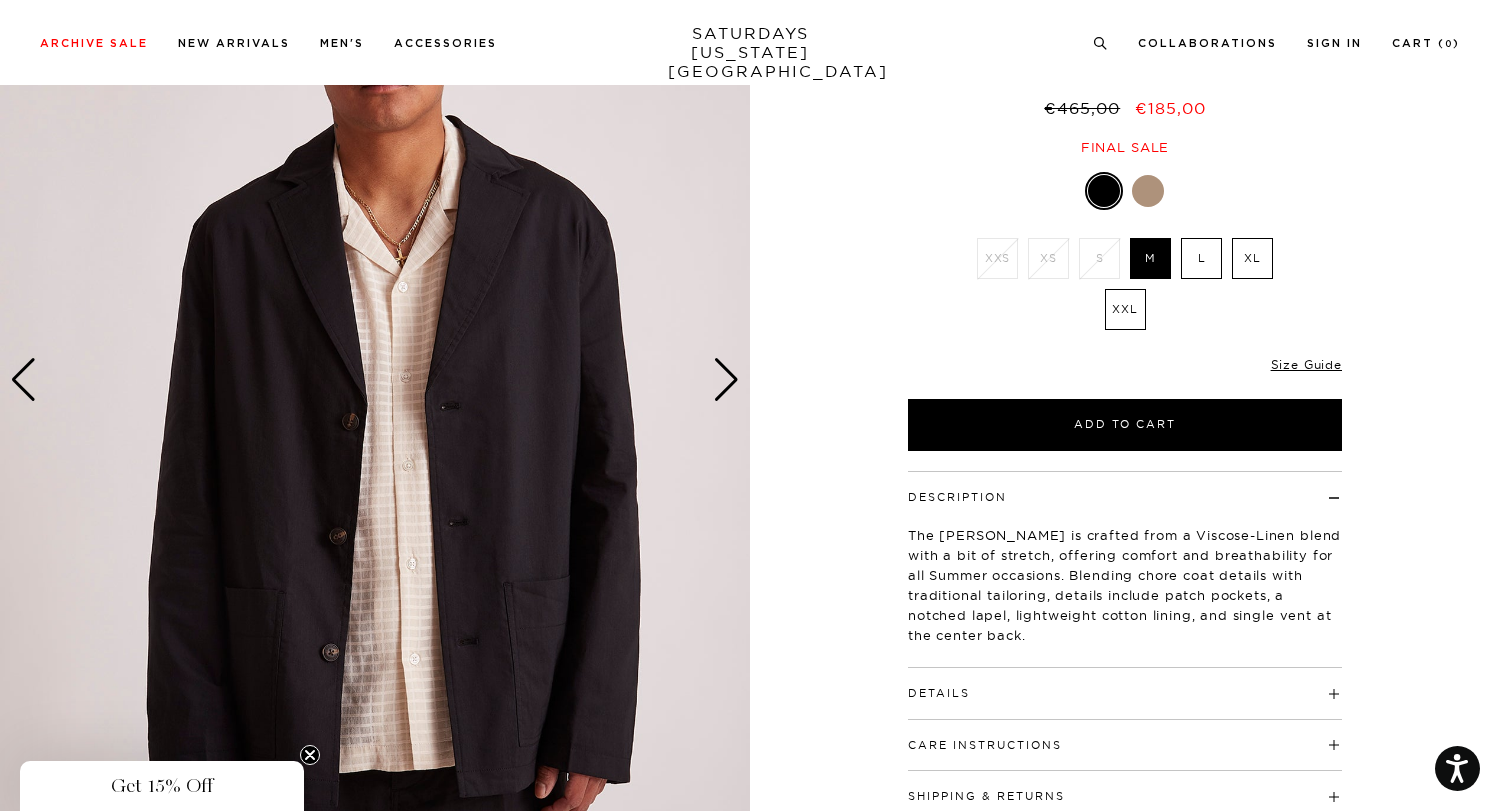 click at bounding box center [726, 380] 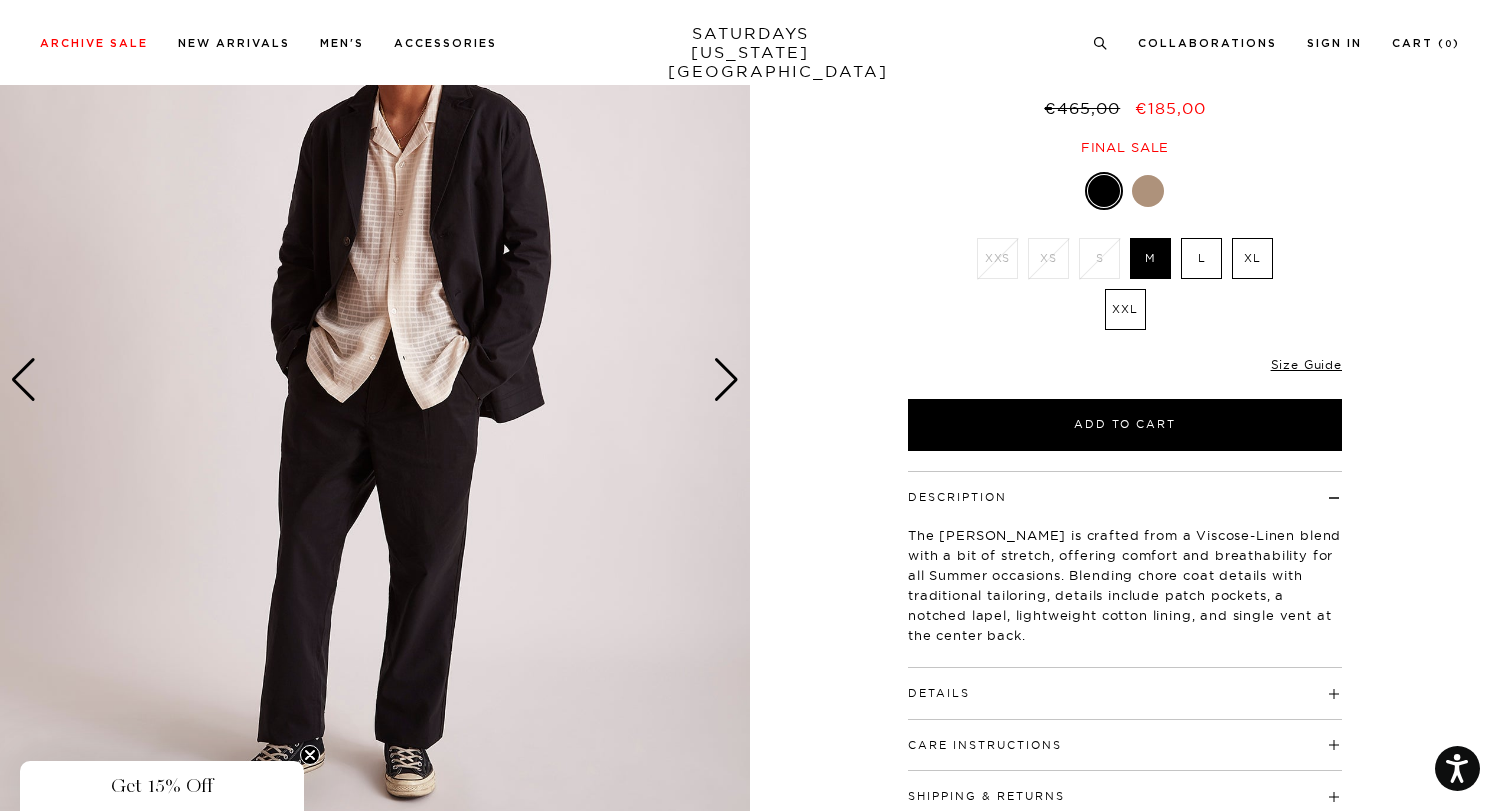 click at bounding box center [726, 380] 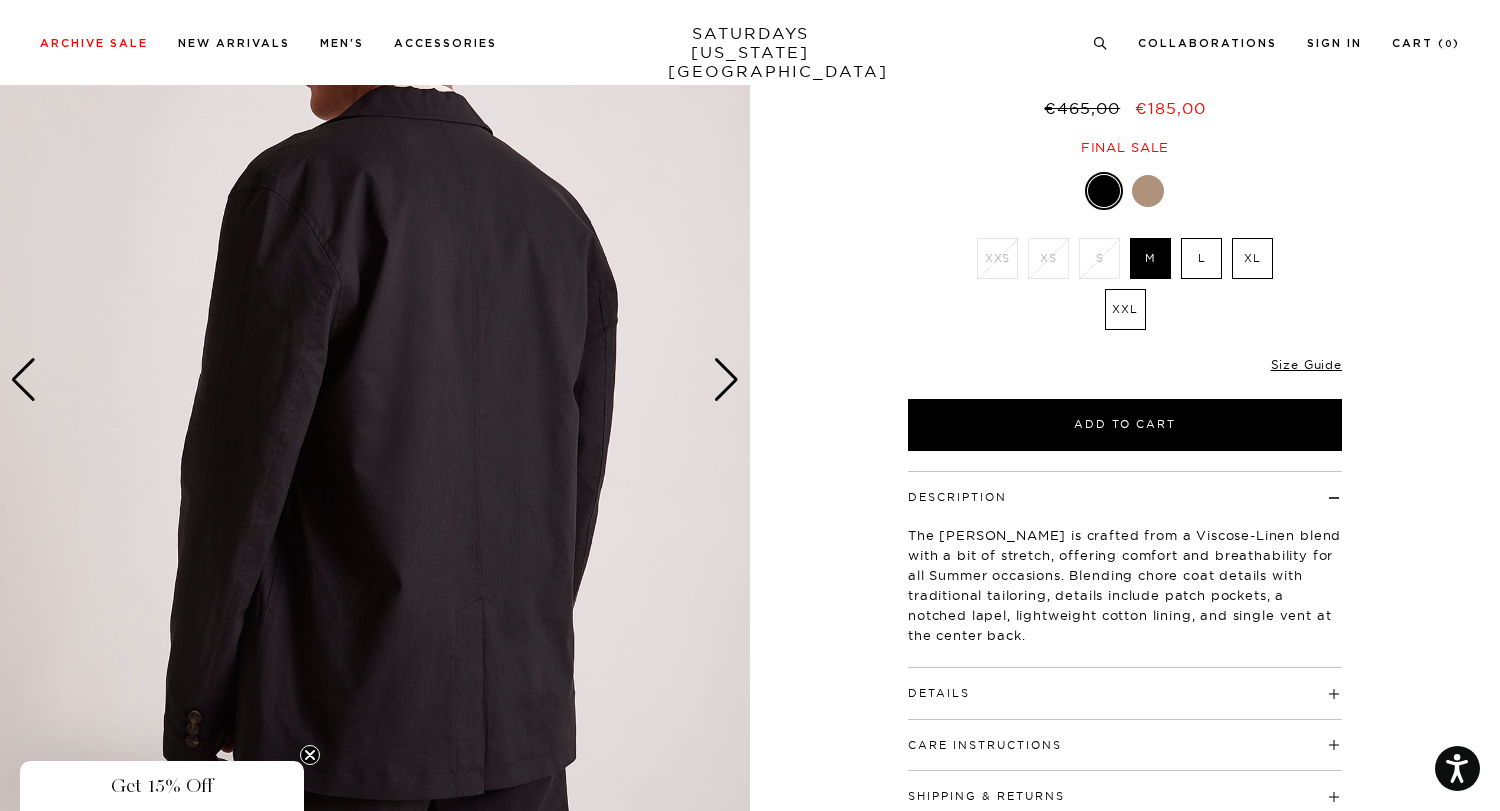 click at bounding box center (726, 380) 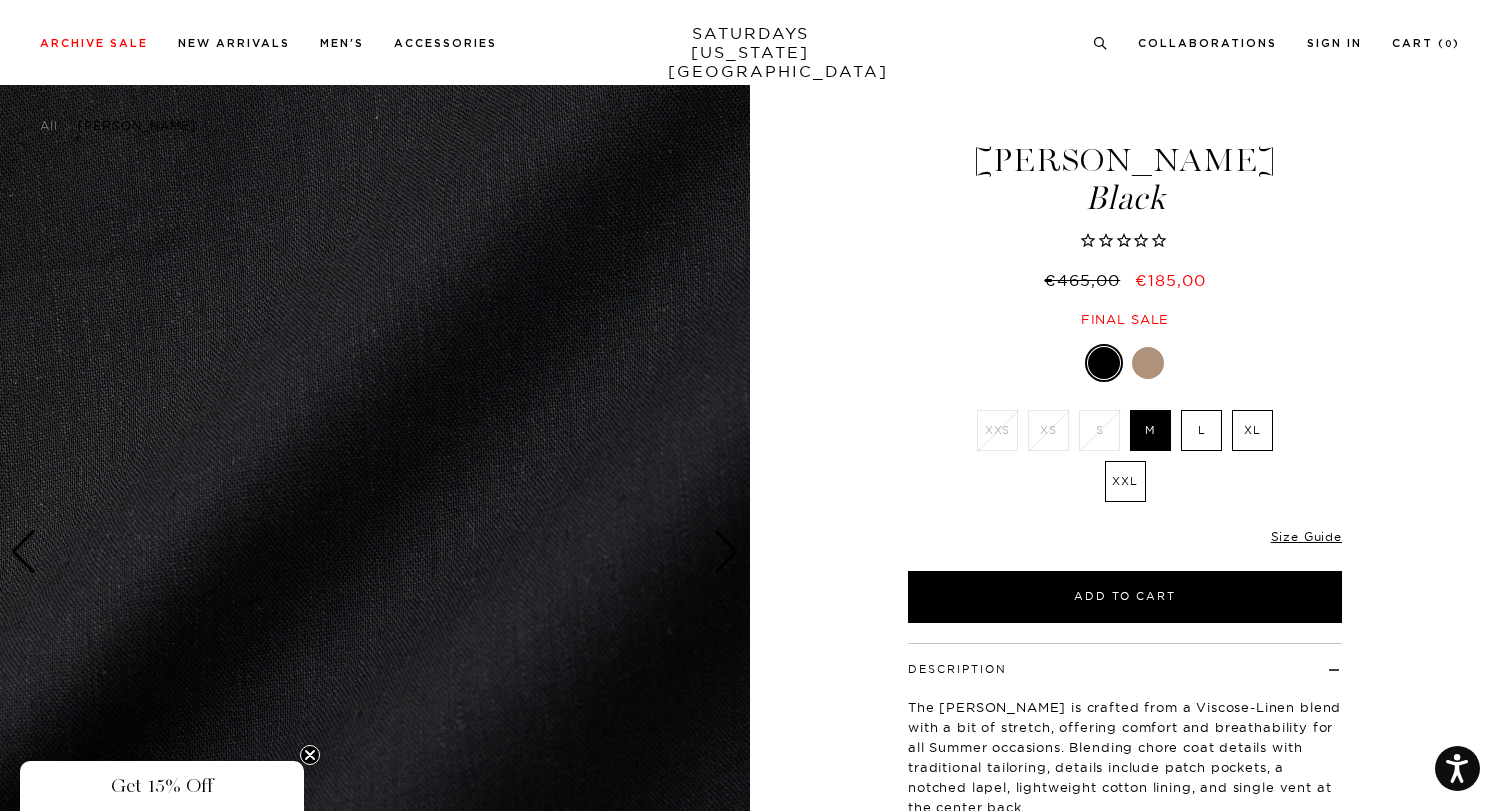 scroll, scrollTop: 0, scrollLeft: 0, axis: both 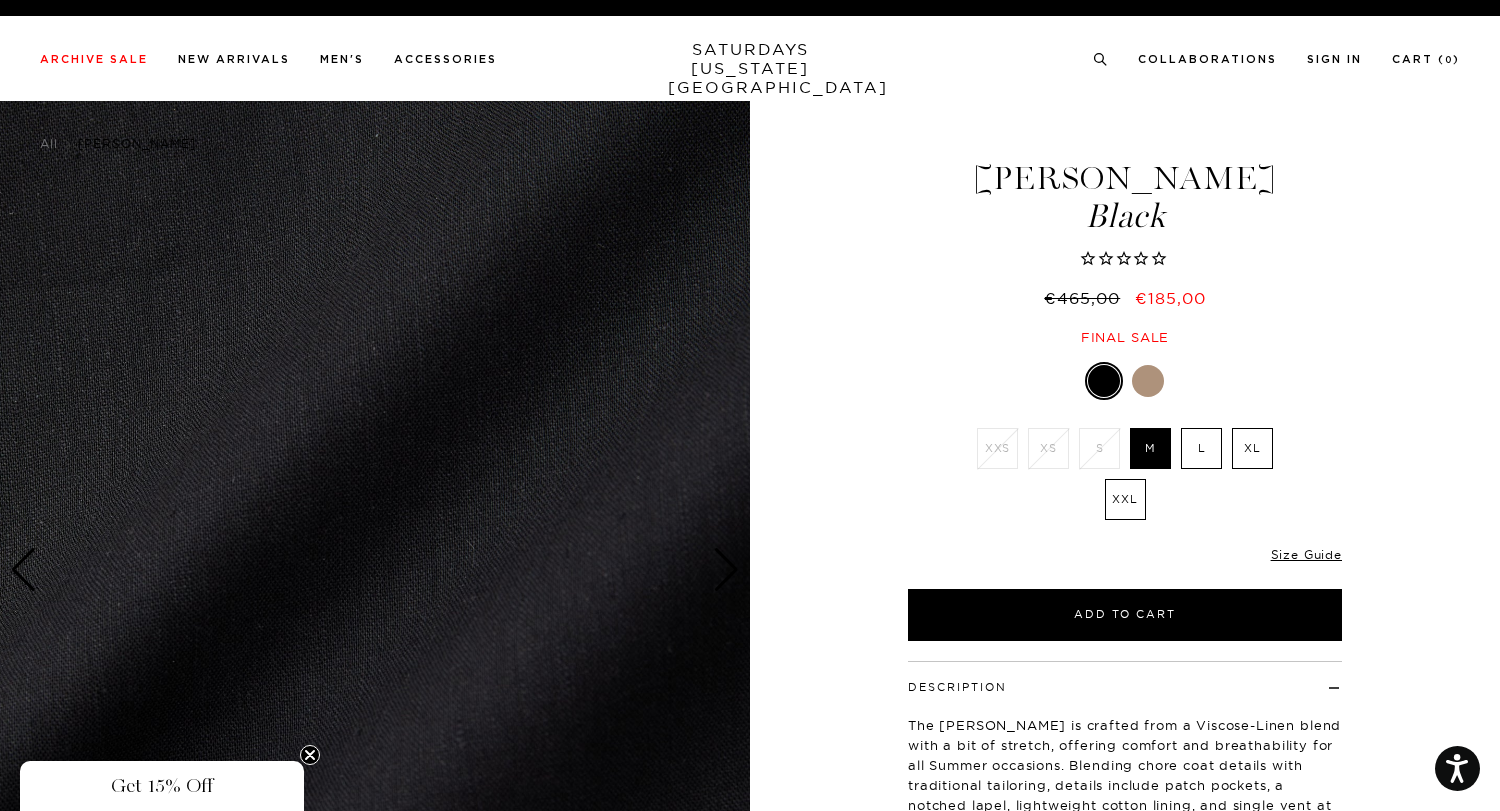 drag, startPoint x: 1261, startPoint y: 180, endPoint x: 988, endPoint y: 176, distance: 273.0293 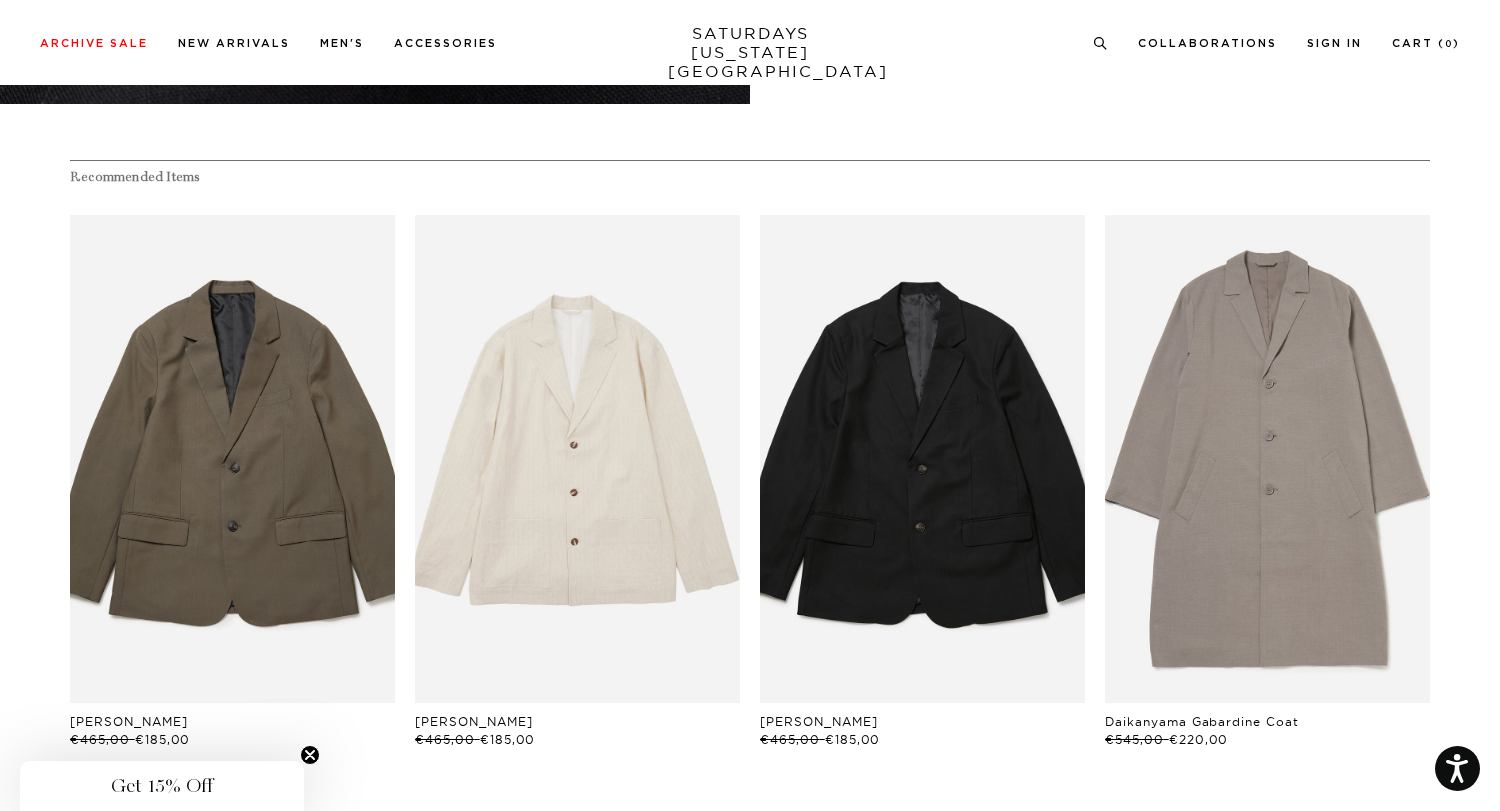 scroll, scrollTop: 1020, scrollLeft: 0, axis: vertical 